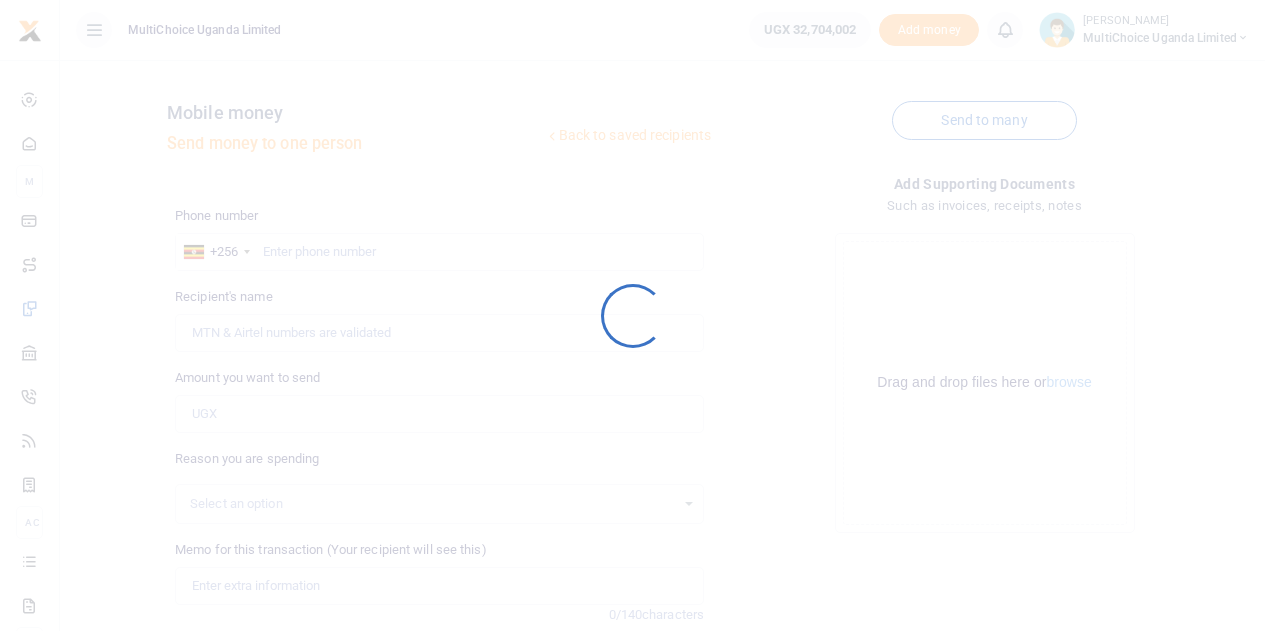 scroll, scrollTop: 0, scrollLeft: 0, axis: both 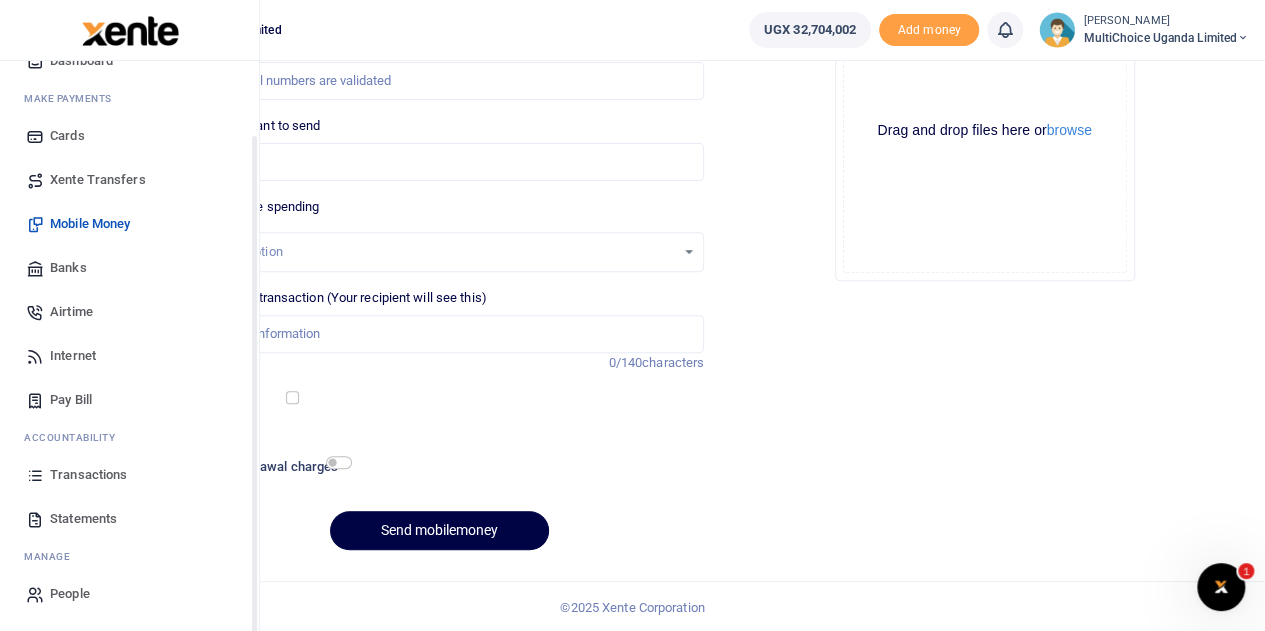 click on "Transactions" at bounding box center (88, 475) 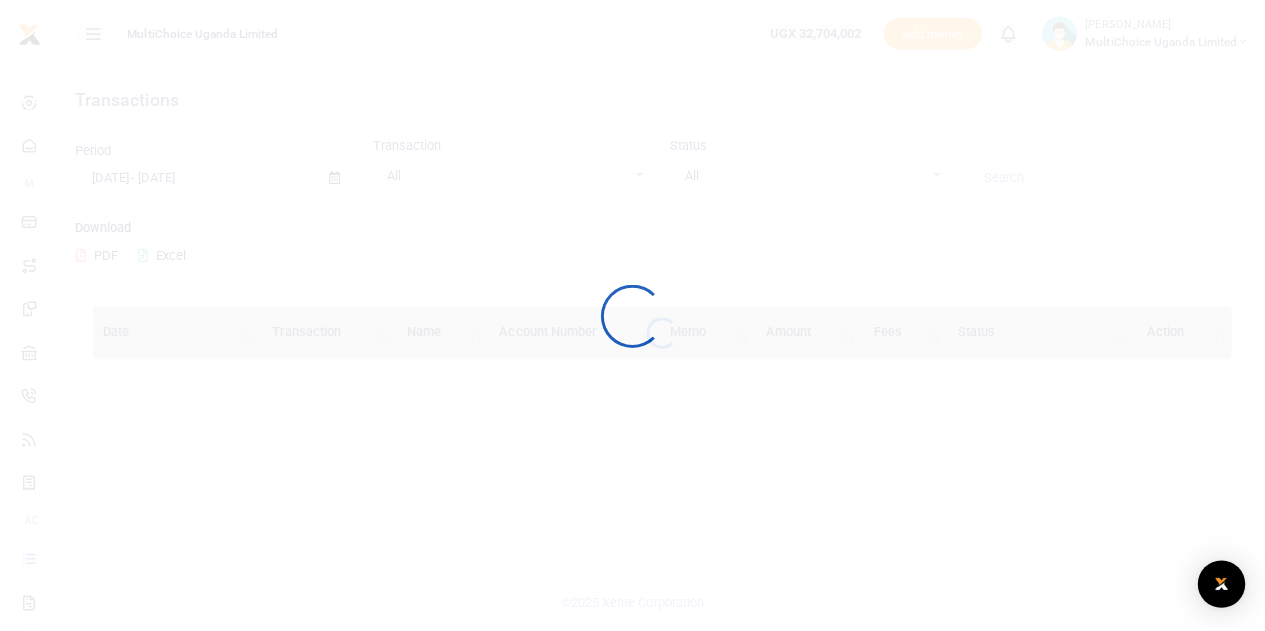 scroll, scrollTop: 0, scrollLeft: 0, axis: both 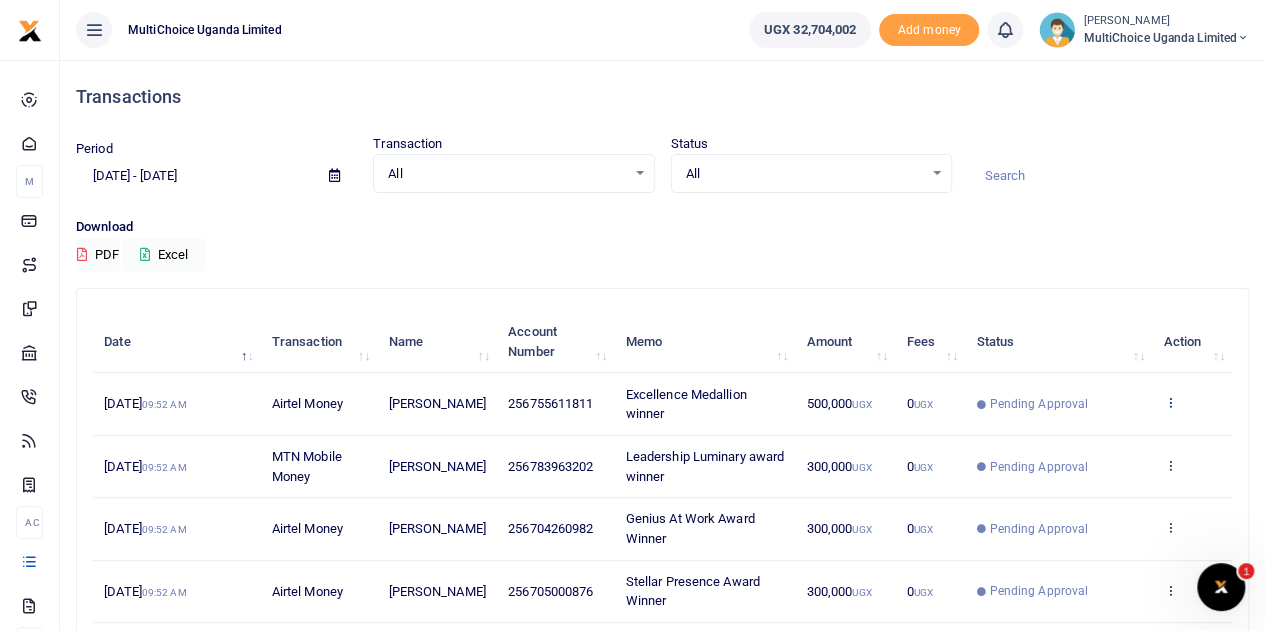 click at bounding box center (1169, 402) 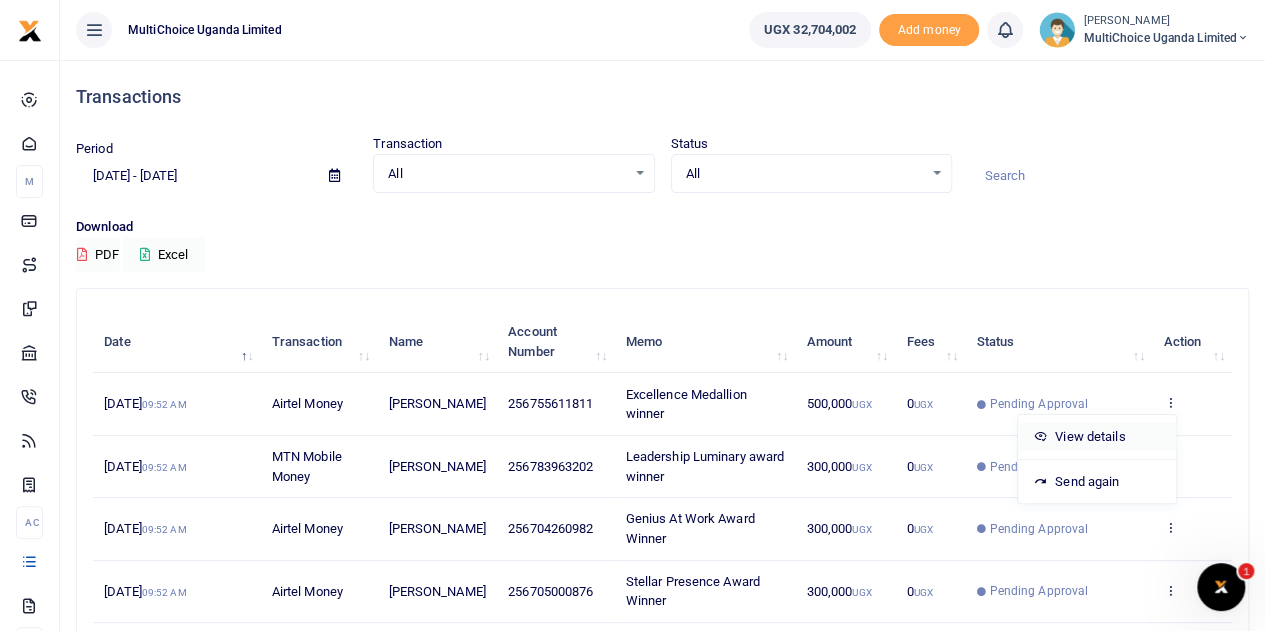 click on "View details" at bounding box center [1097, 437] 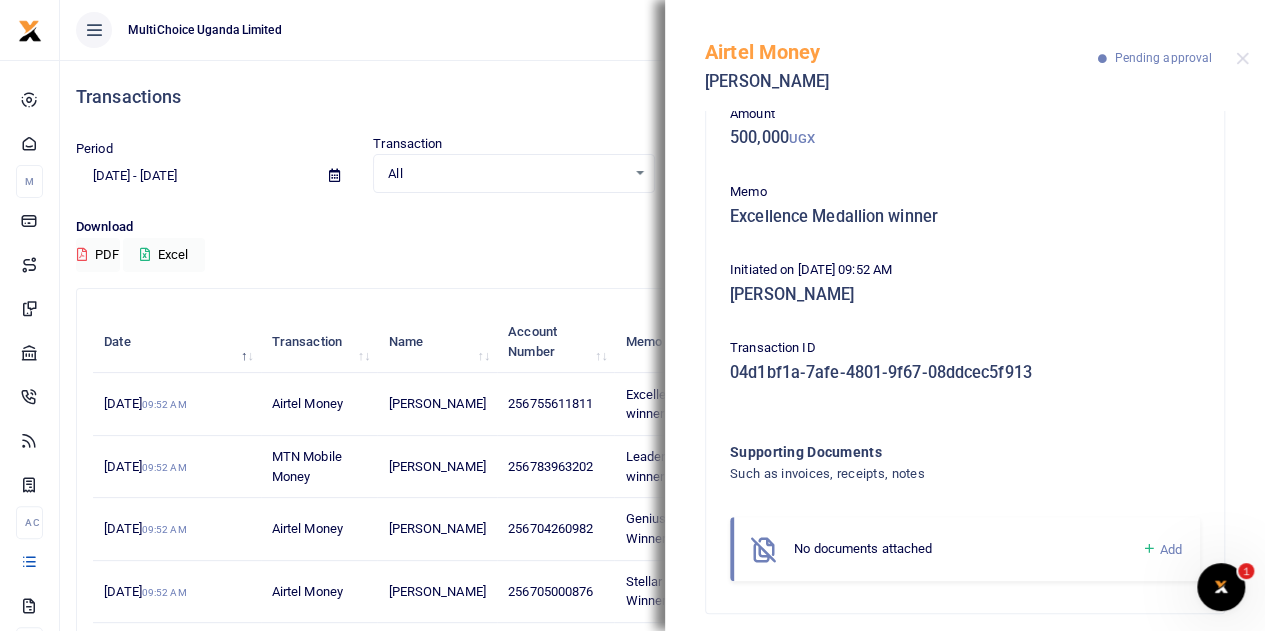scroll, scrollTop: 128, scrollLeft: 0, axis: vertical 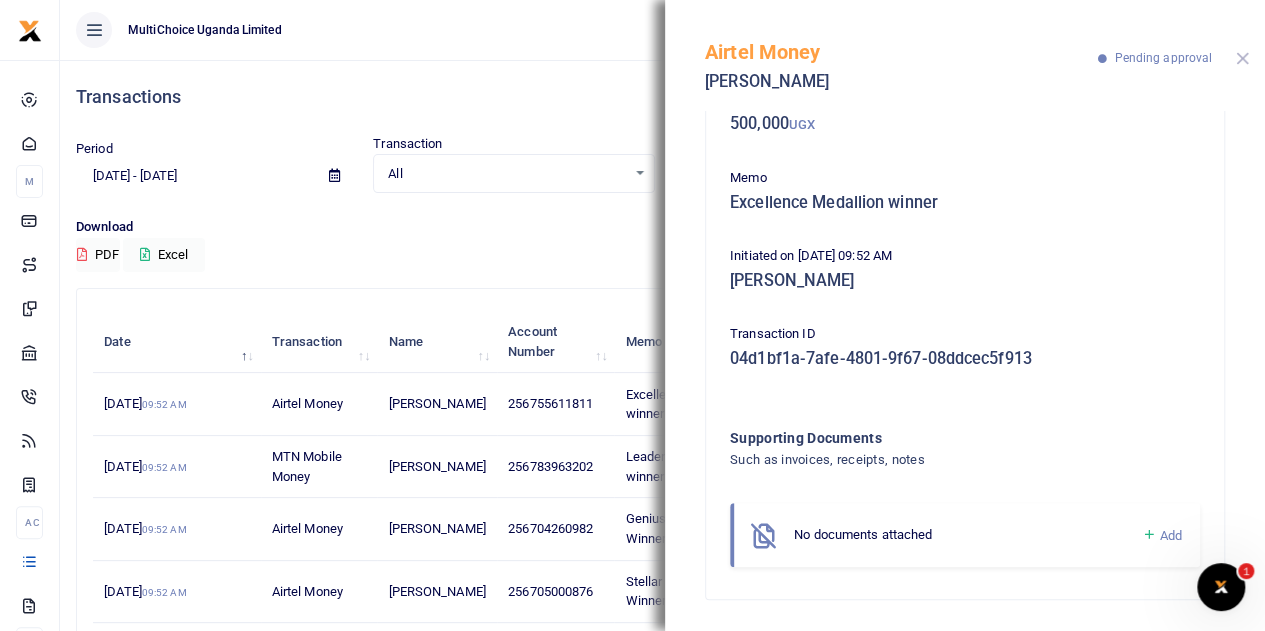 click at bounding box center (1242, 58) 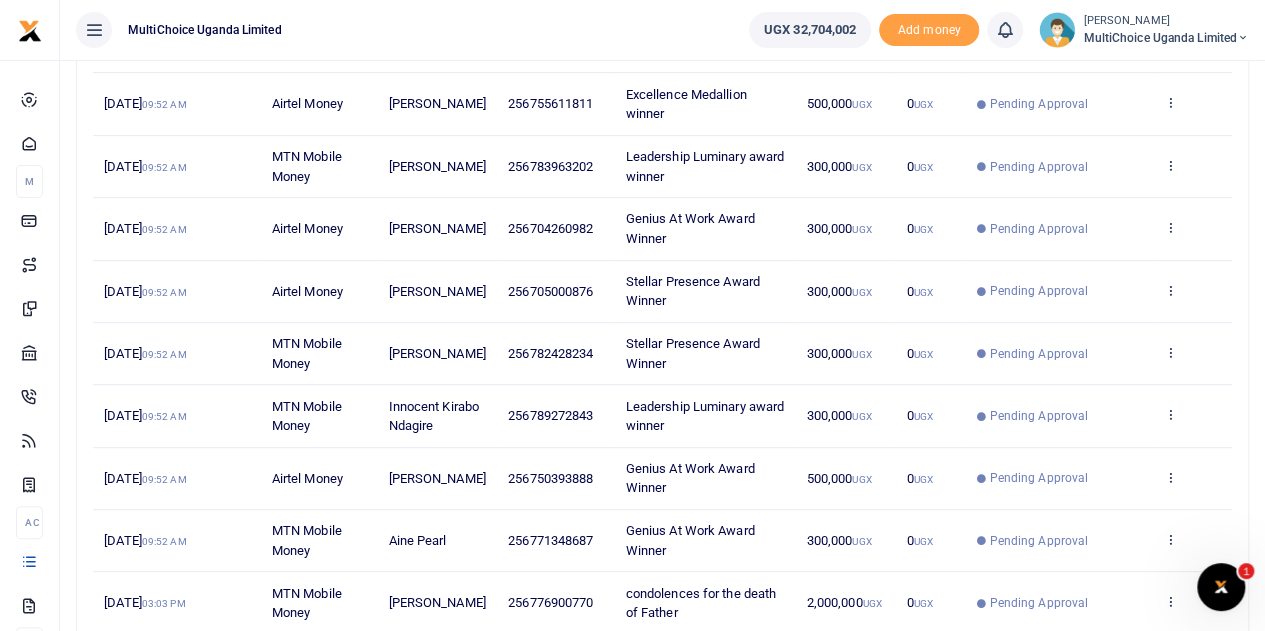 scroll, scrollTop: 500, scrollLeft: 0, axis: vertical 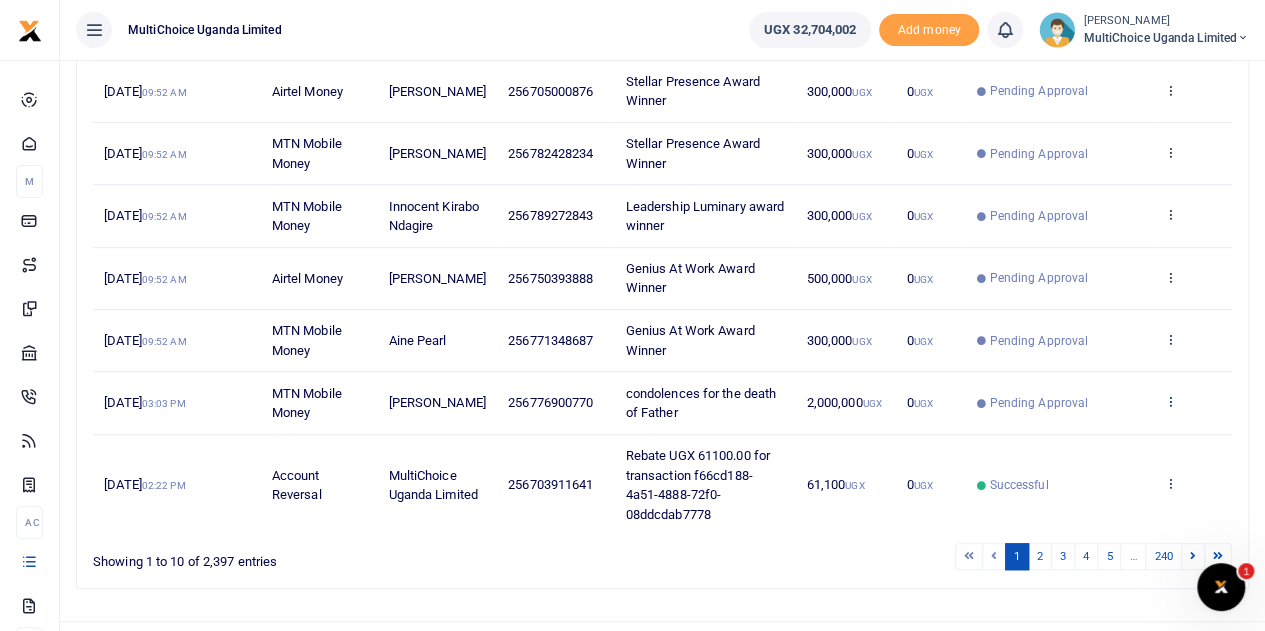 click at bounding box center [1169, 401] 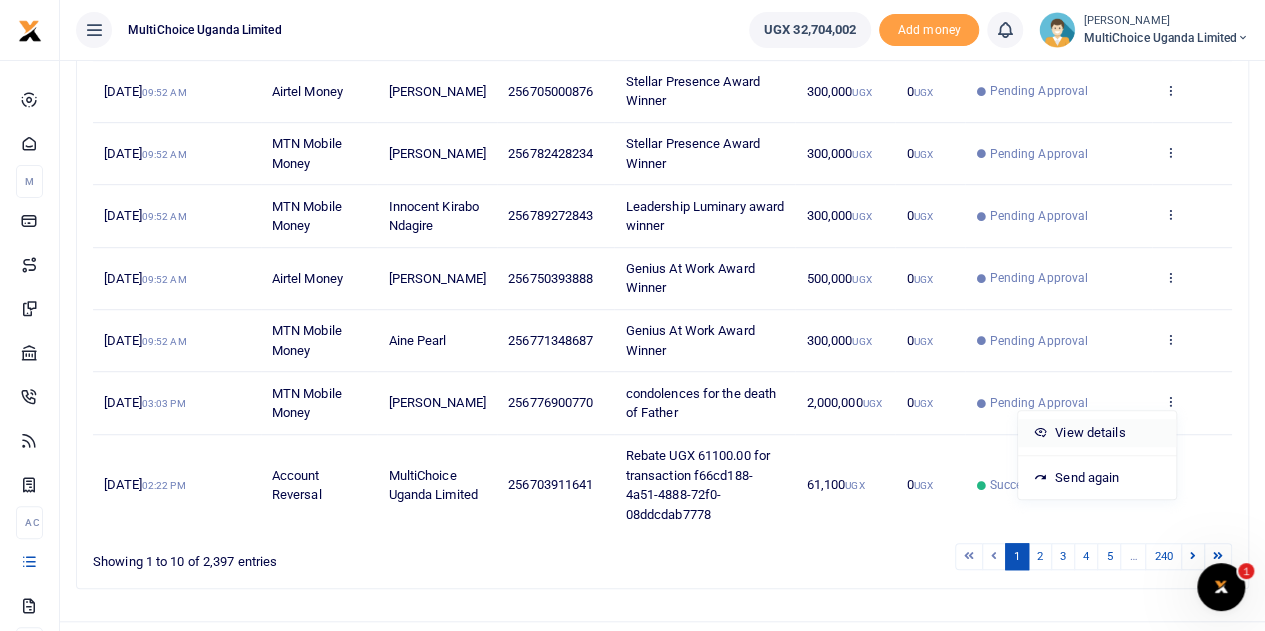 click on "View details" at bounding box center [1097, 433] 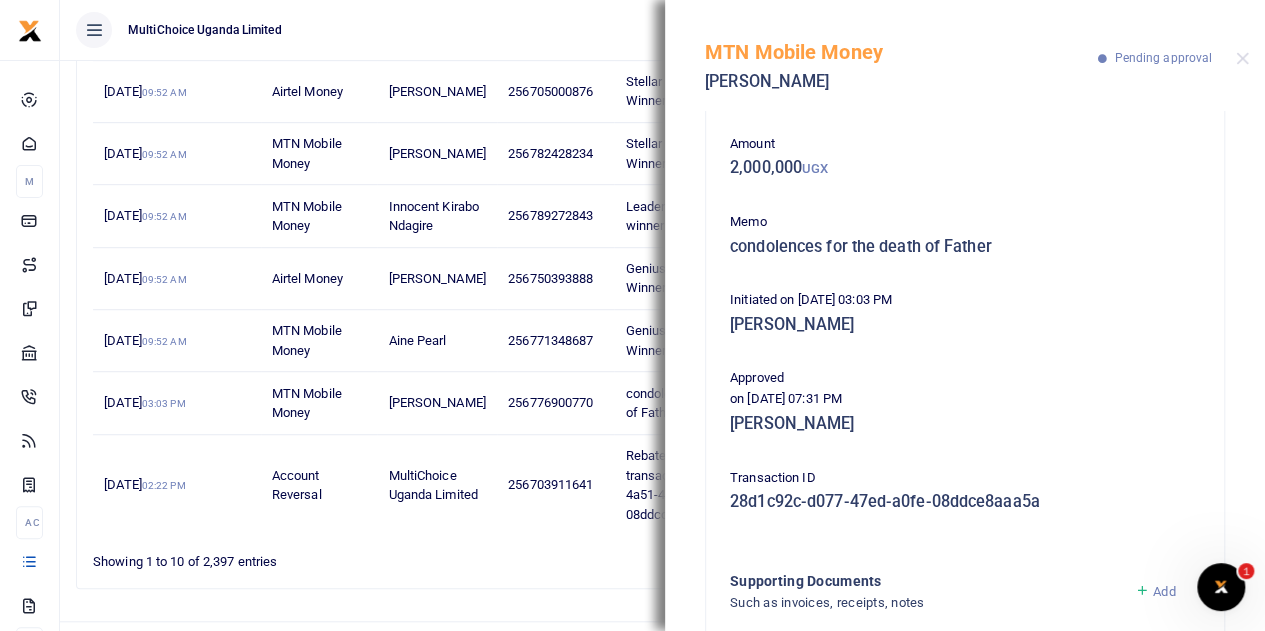 scroll, scrollTop: 200, scrollLeft: 0, axis: vertical 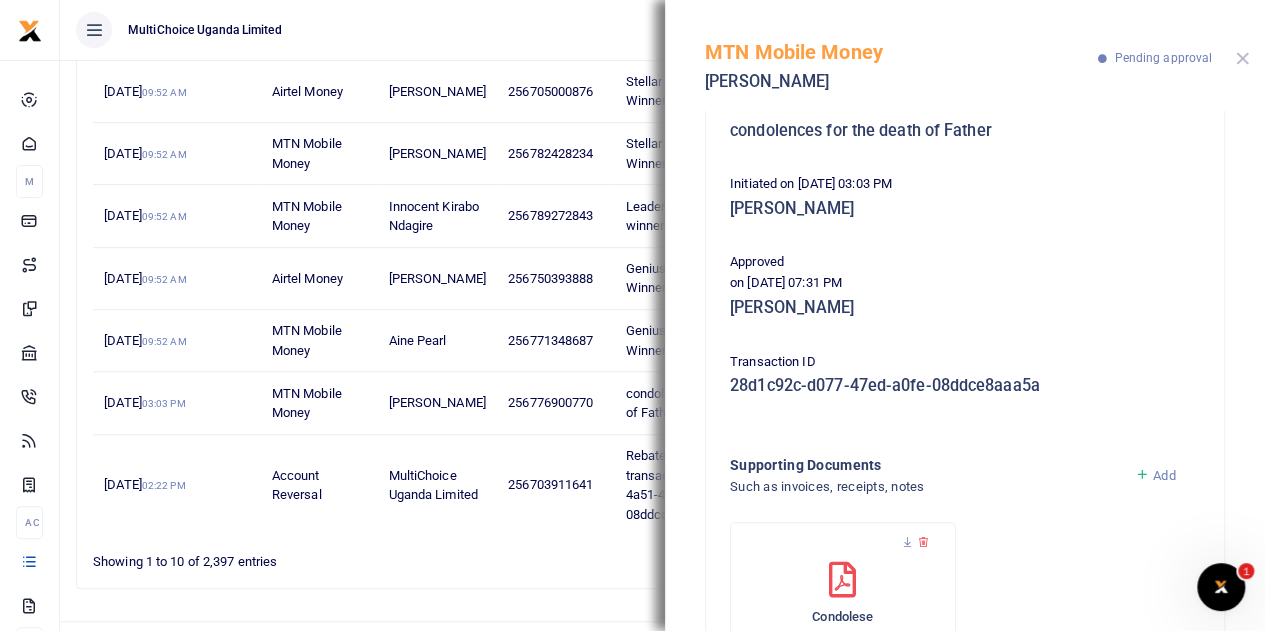 click at bounding box center [1242, 58] 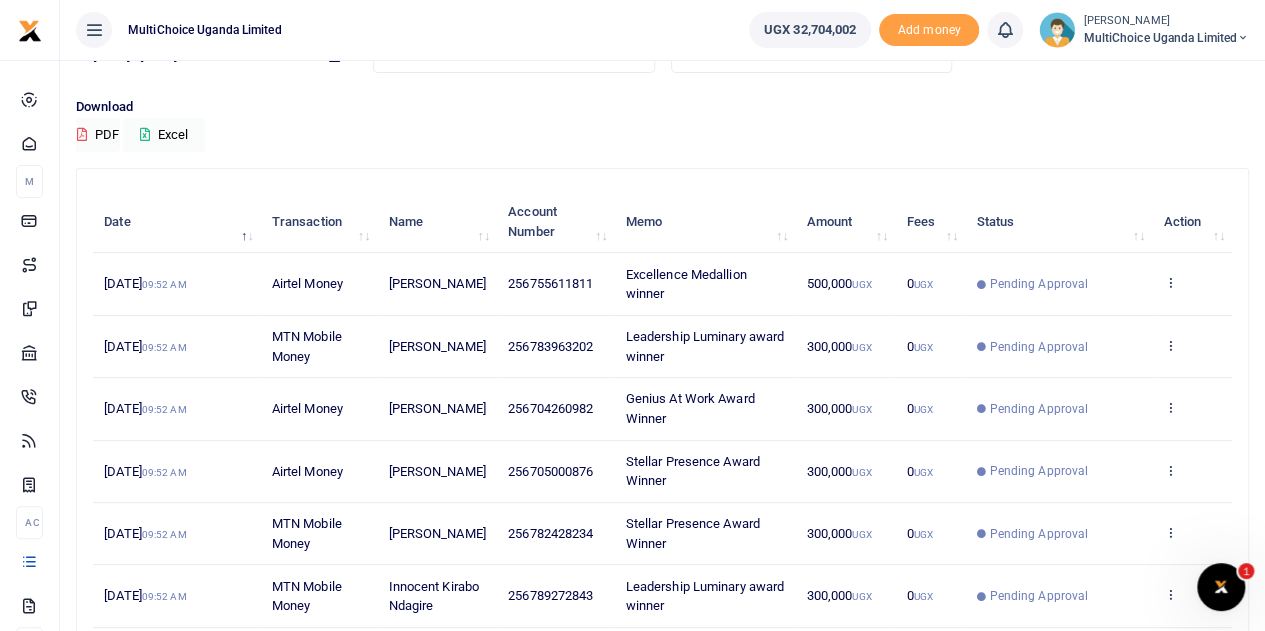scroll, scrollTop: 0, scrollLeft: 0, axis: both 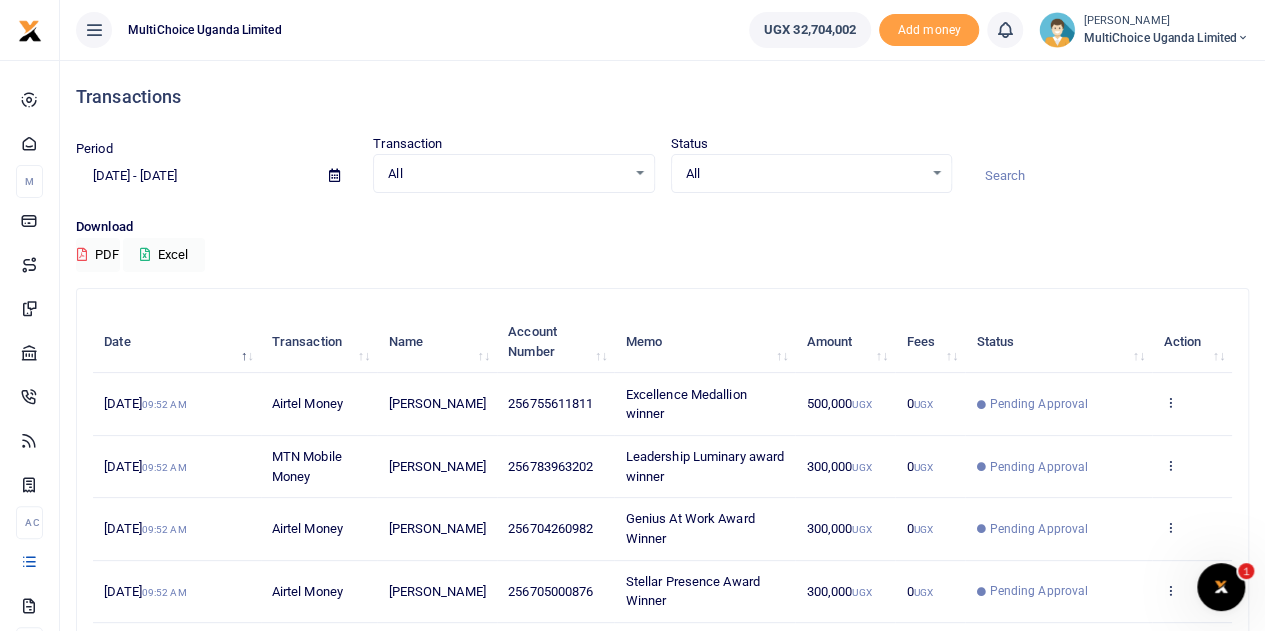 click on "256783963202" at bounding box center (550, 466) 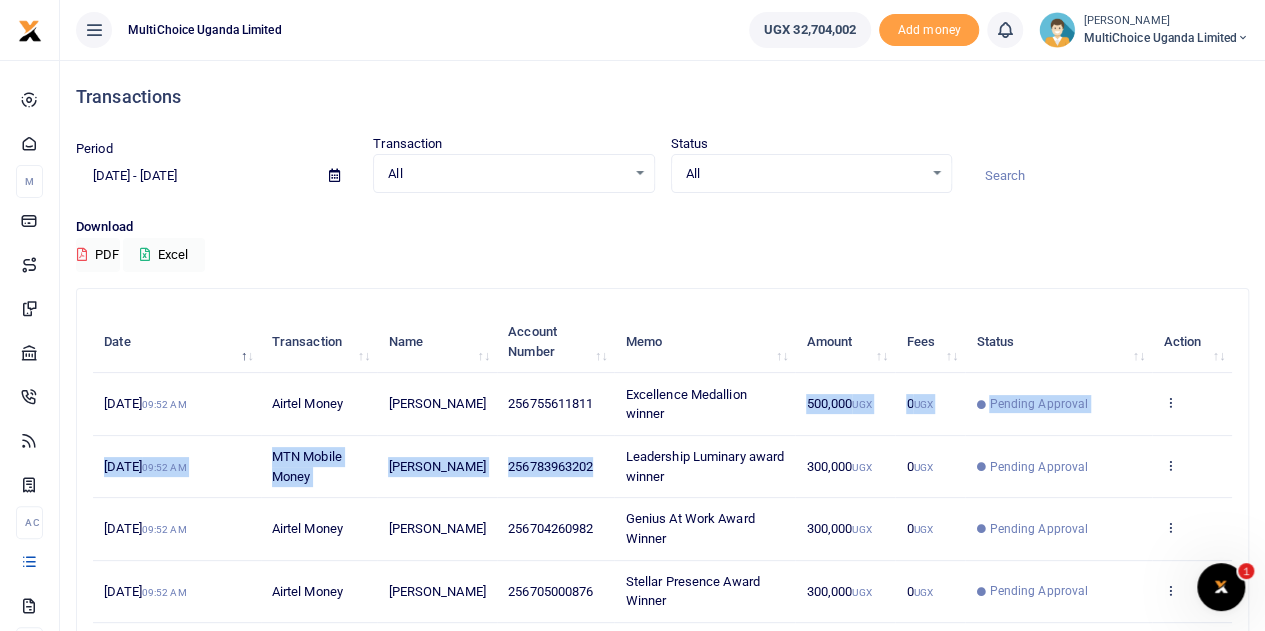 drag, startPoint x: 523, startPoint y: 456, endPoint x: 512, endPoint y: 678, distance: 222.27235 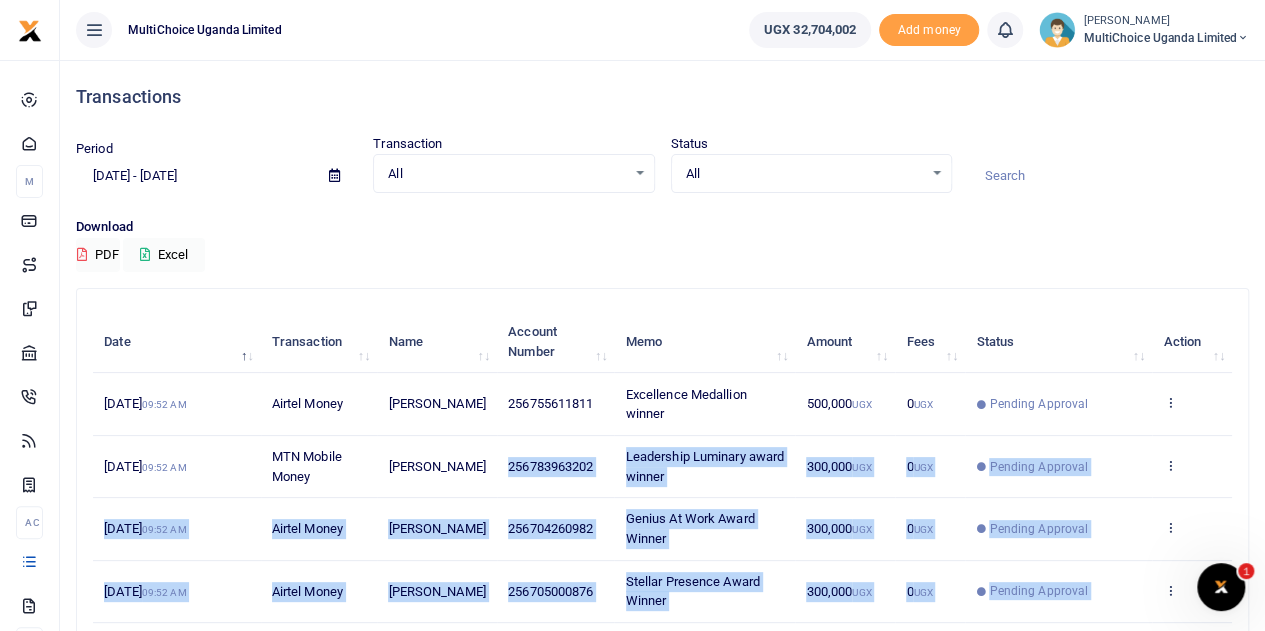 scroll, scrollTop: 134, scrollLeft: 0, axis: vertical 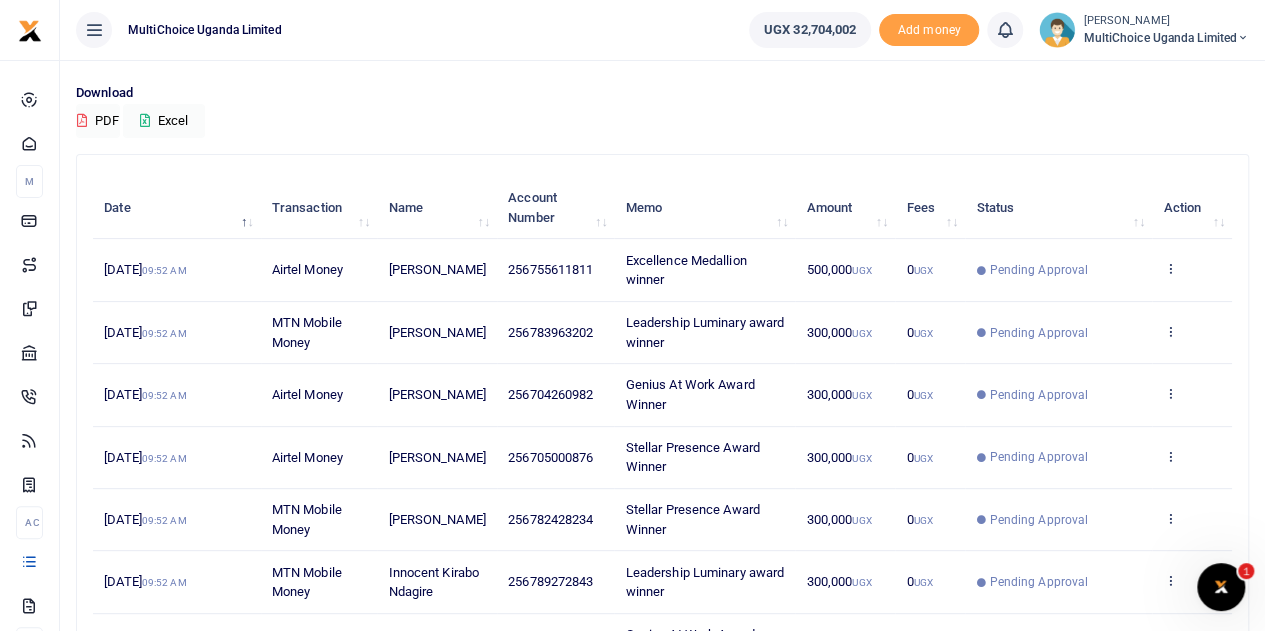 click on "Download" at bounding box center (662, 93) 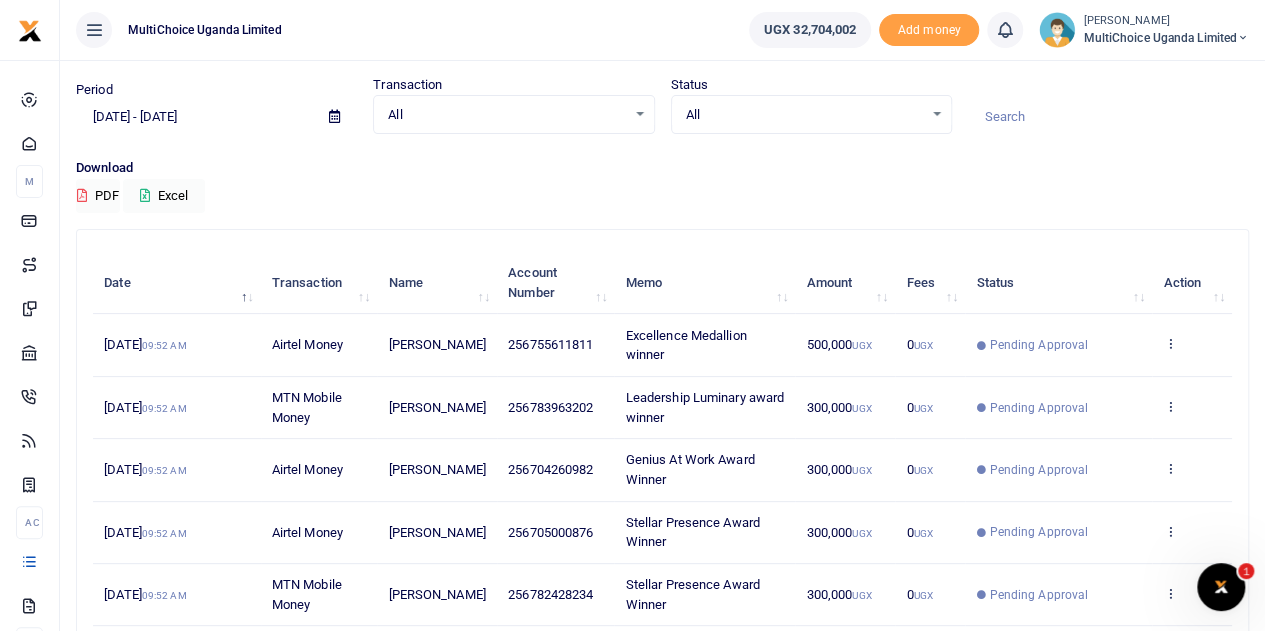 scroll, scrollTop: 0, scrollLeft: 0, axis: both 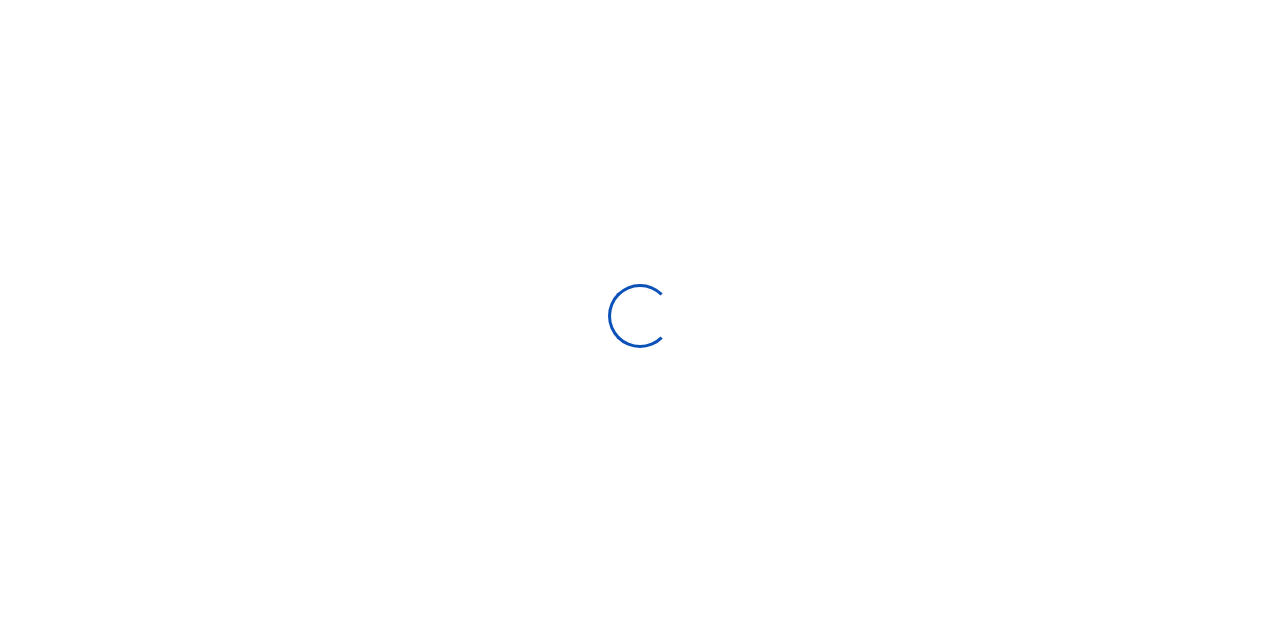 type on "[DATE] - [DATE]" 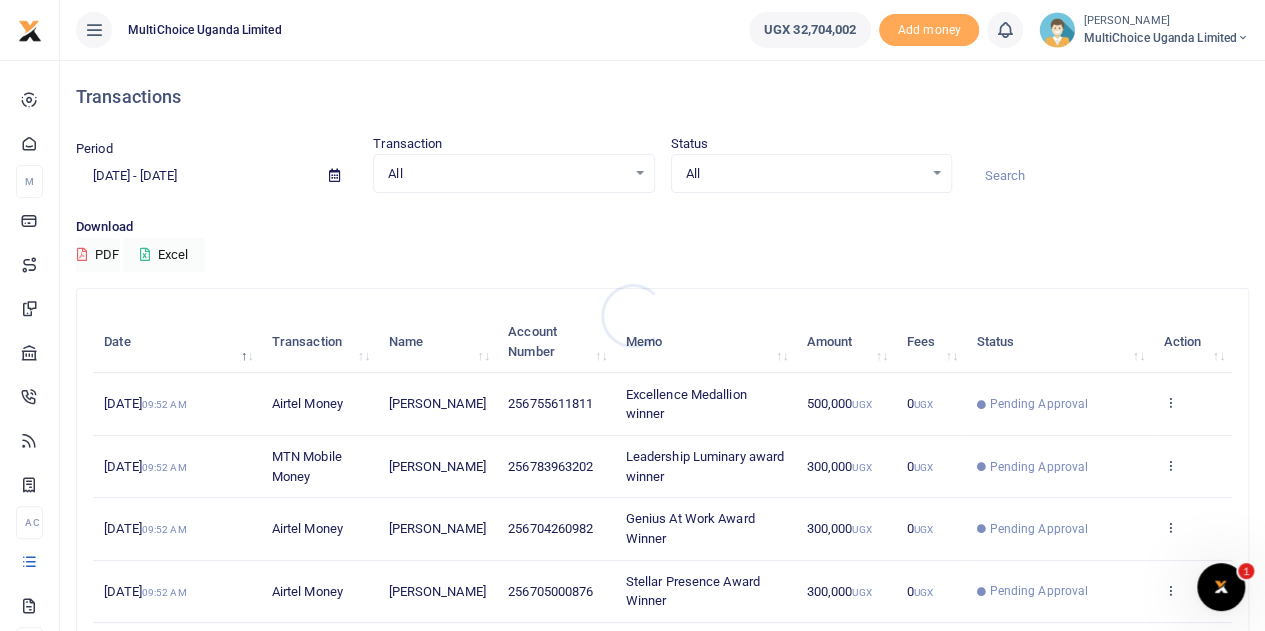 scroll, scrollTop: 0, scrollLeft: 0, axis: both 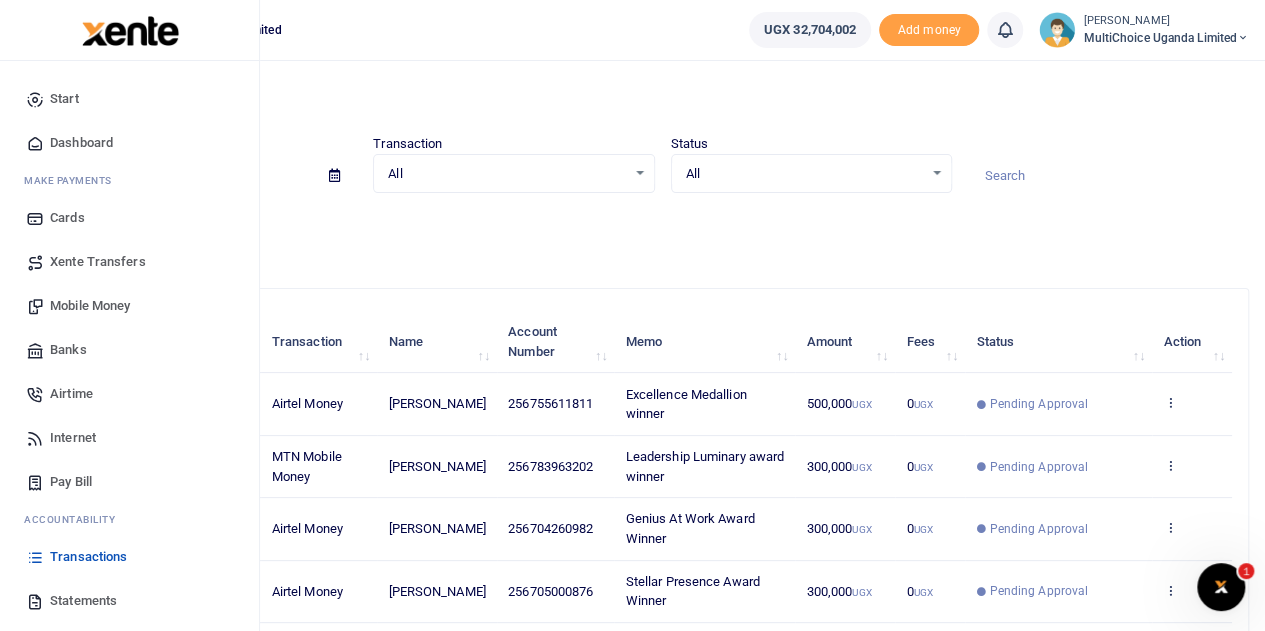 click on "Mobile Money" at bounding box center [90, 306] 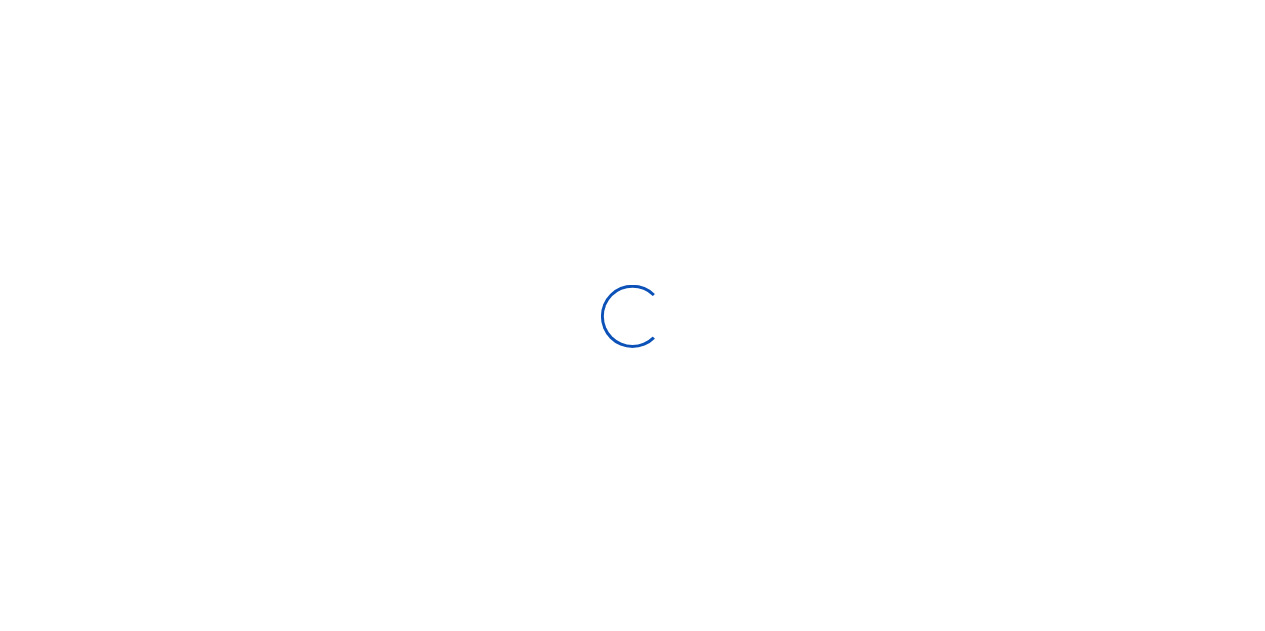 scroll, scrollTop: 0, scrollLeft: 0, axis: both 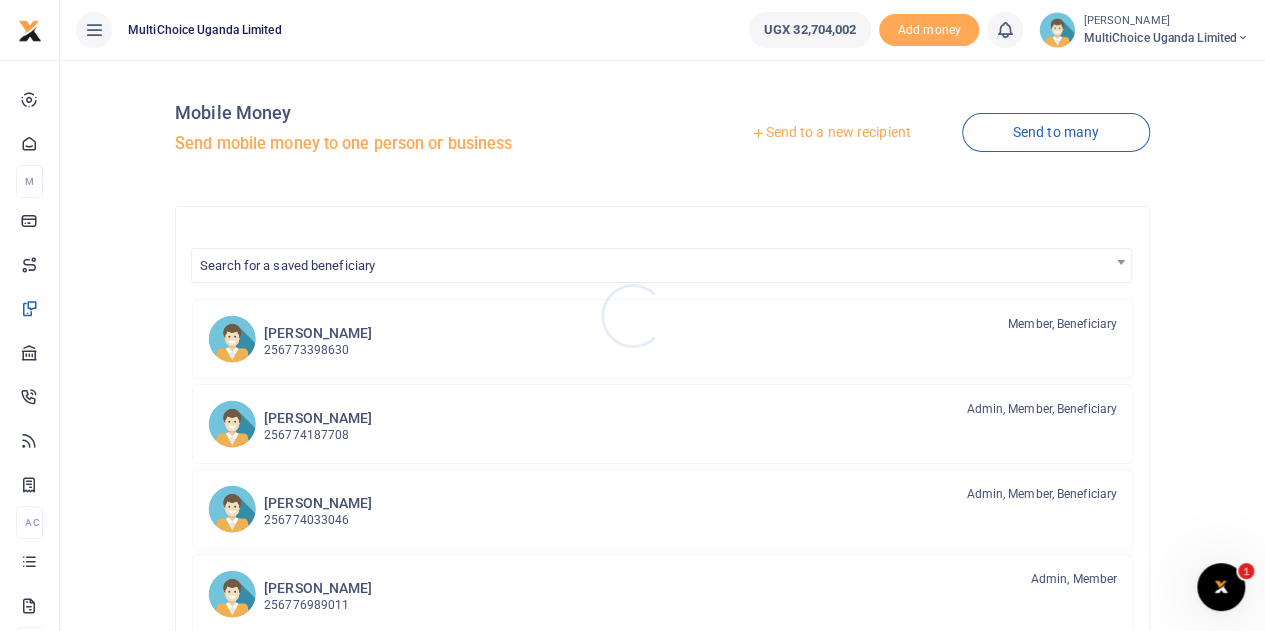 click at bounding box center [632, 315] 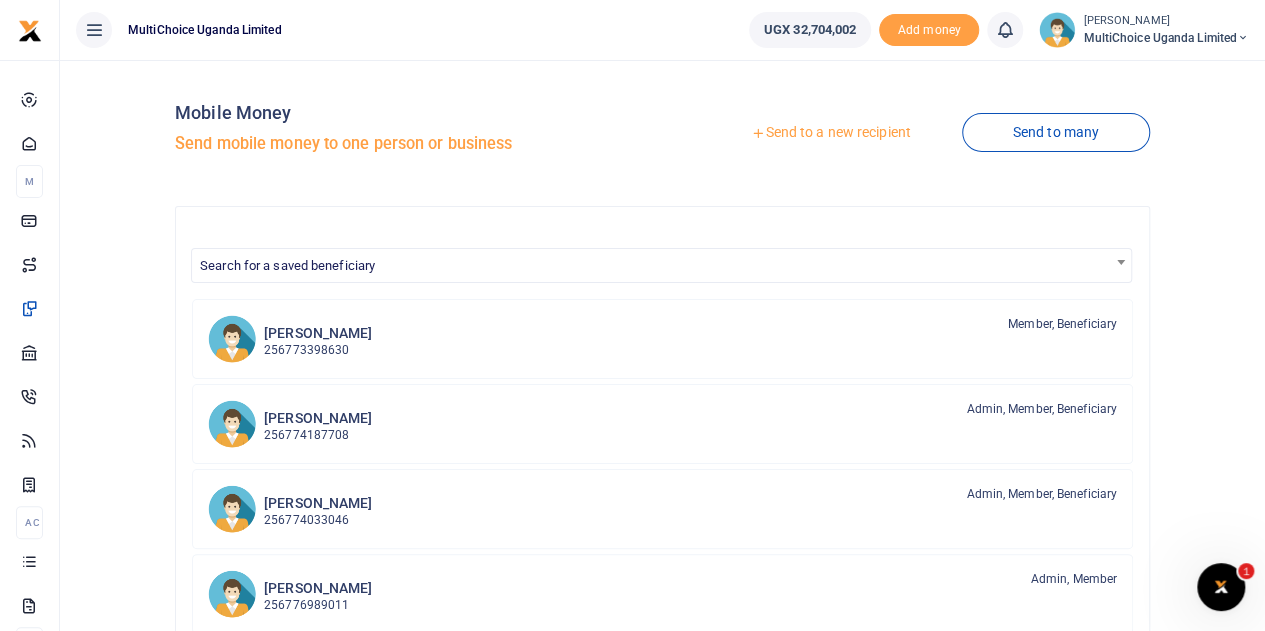click on "Send to a new recipient" at bounding box center [830, 133] 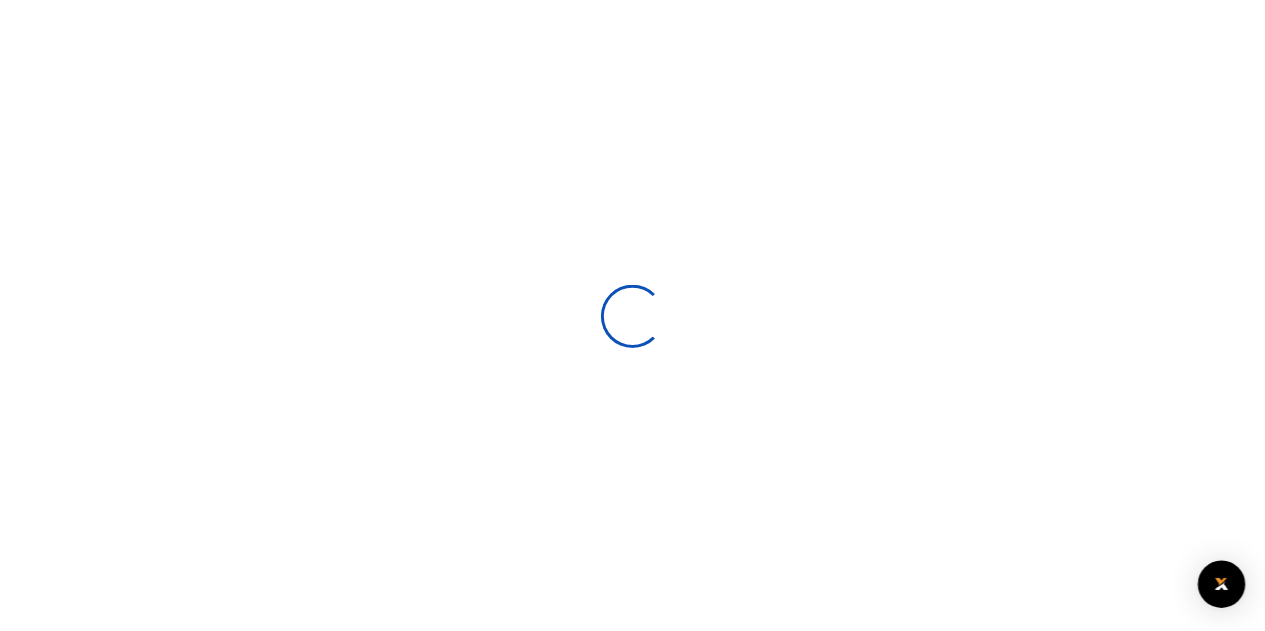 scroll, scrollTop: 0, scrollLeft: 0, axis: both 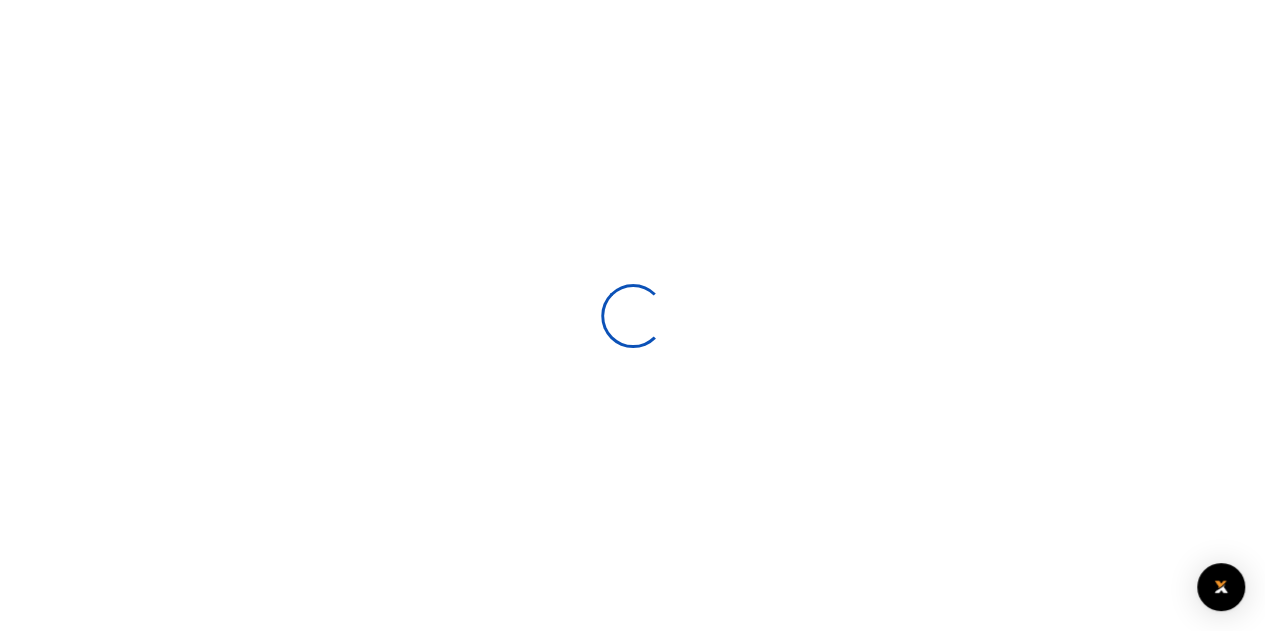 select 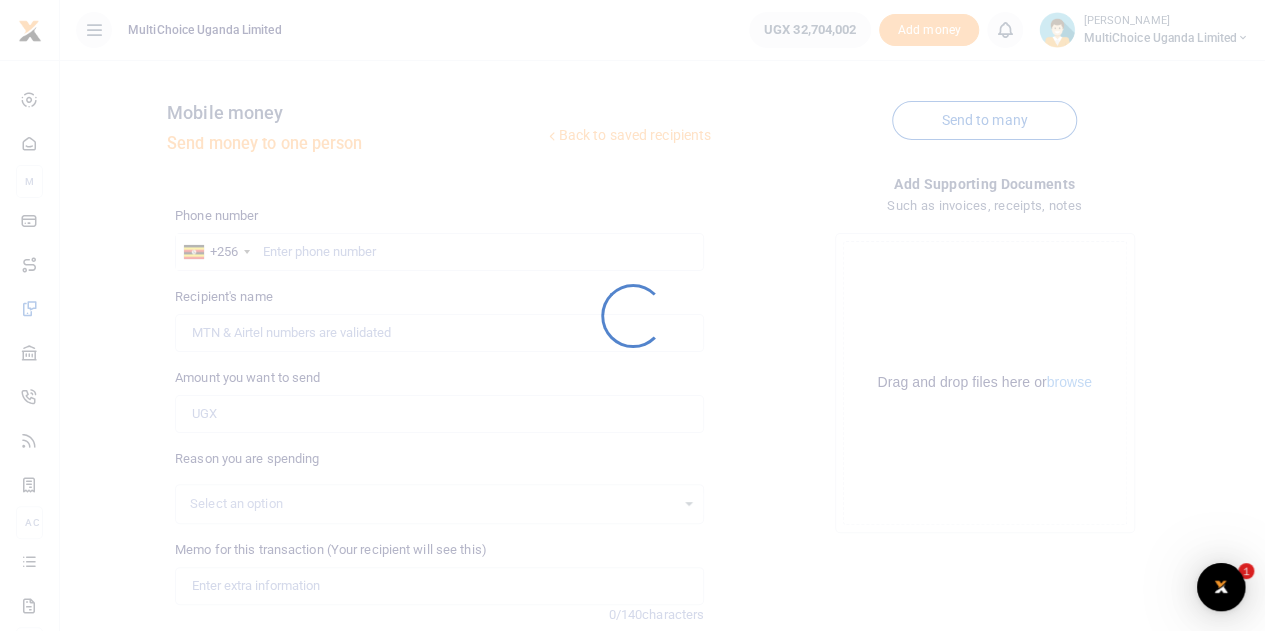 scroll, scrollTop: 0, scrollLeft: 0, axis: both 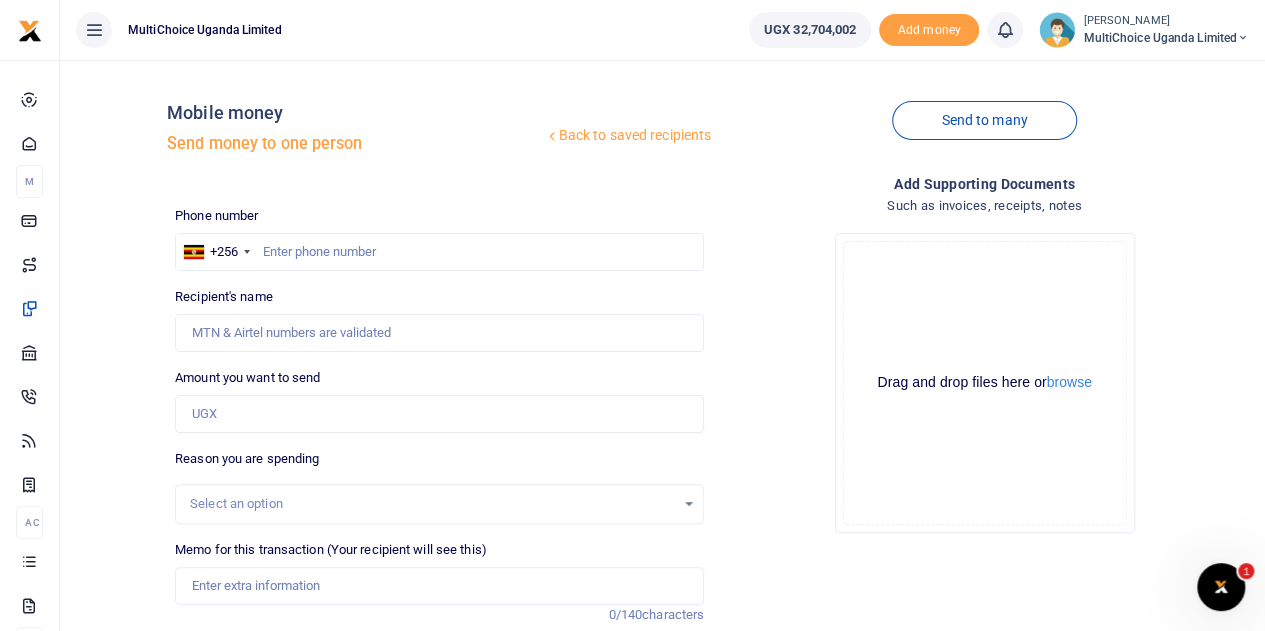 click at bounding box center (632, 315) 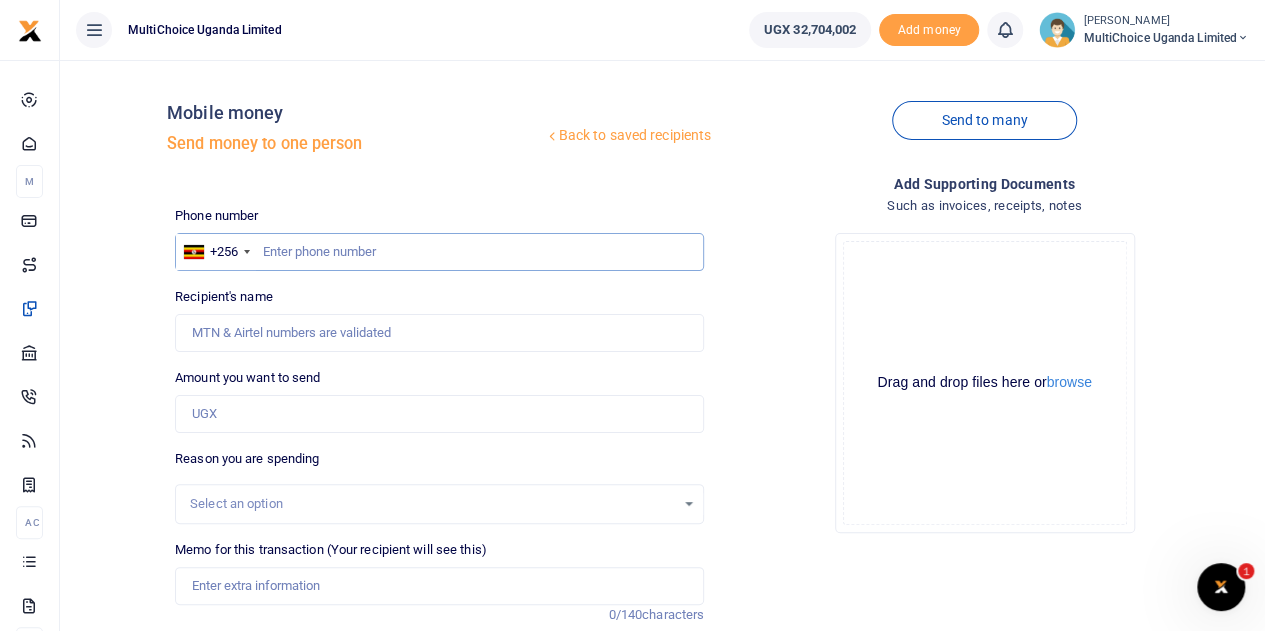 click at bounding box center [439, 252] 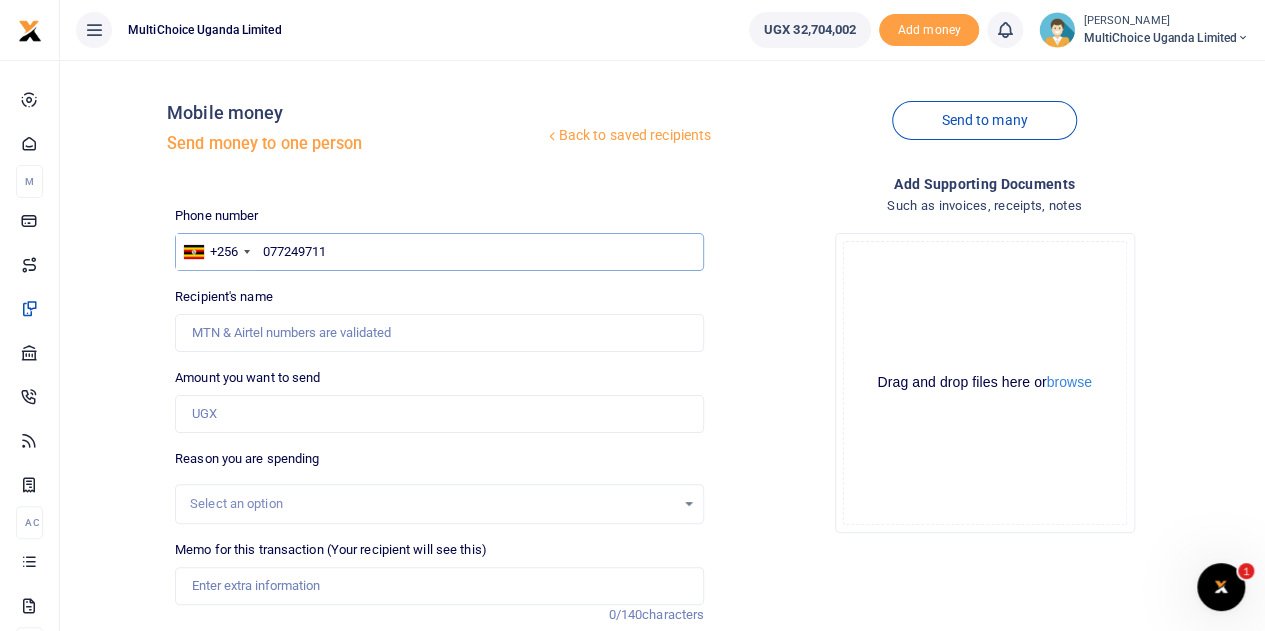 type on "0772497111" 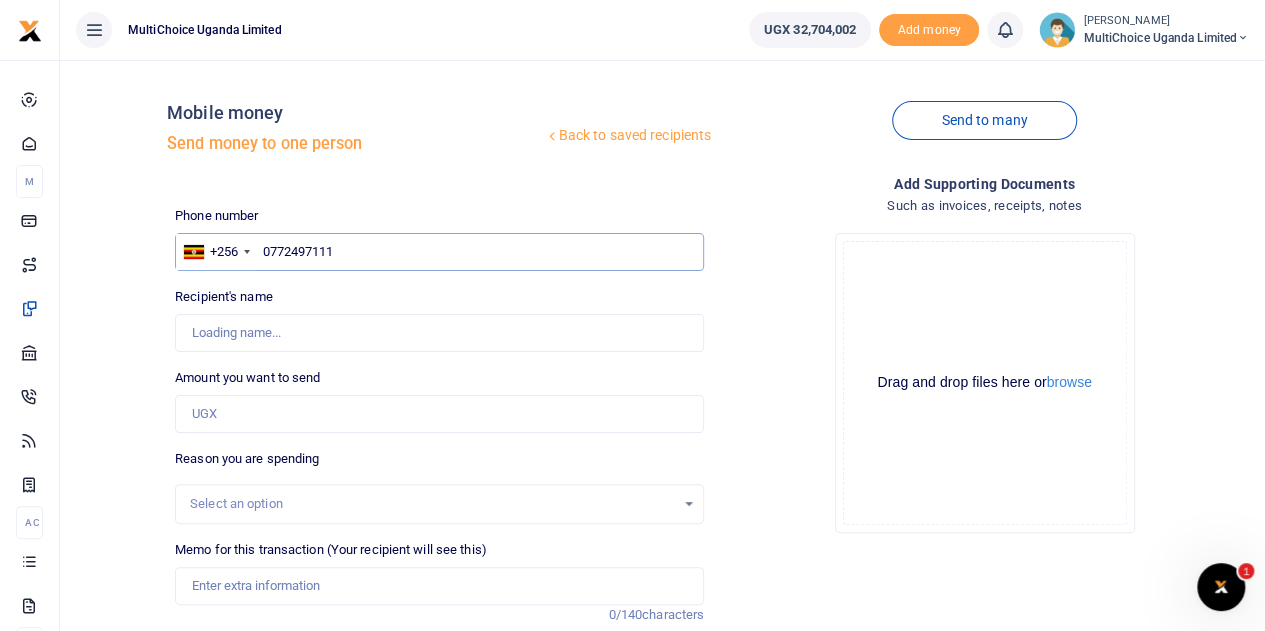 type on "[PERSON_NAME] Asiimwe" 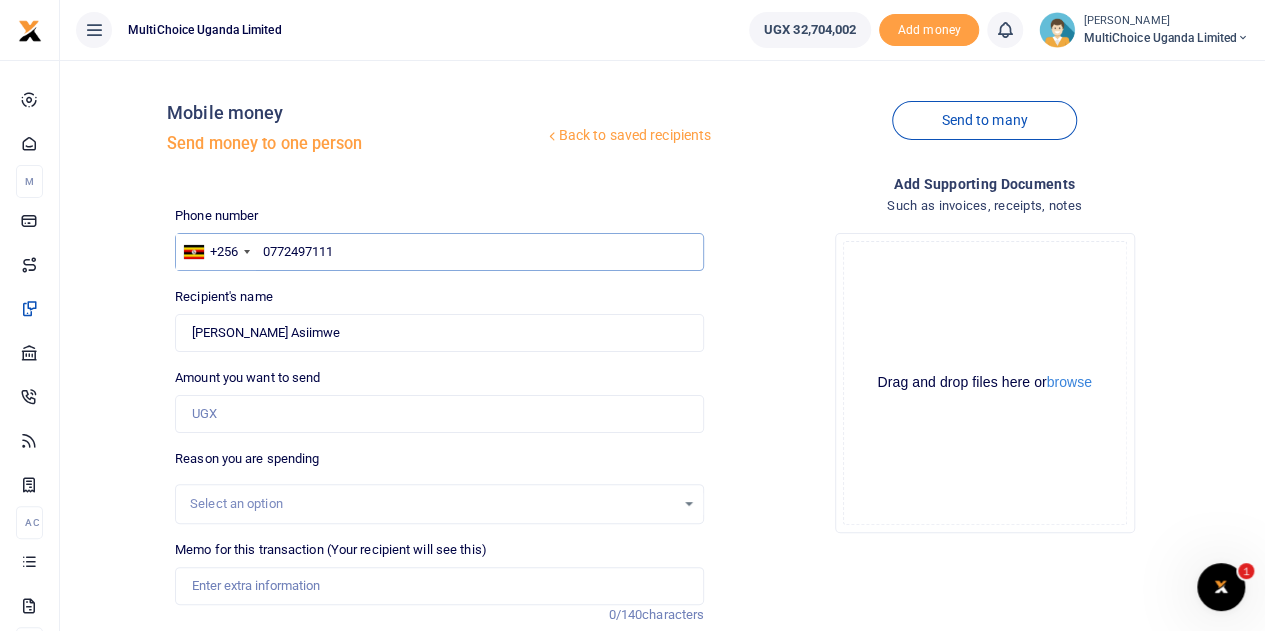 type on "0772497111" 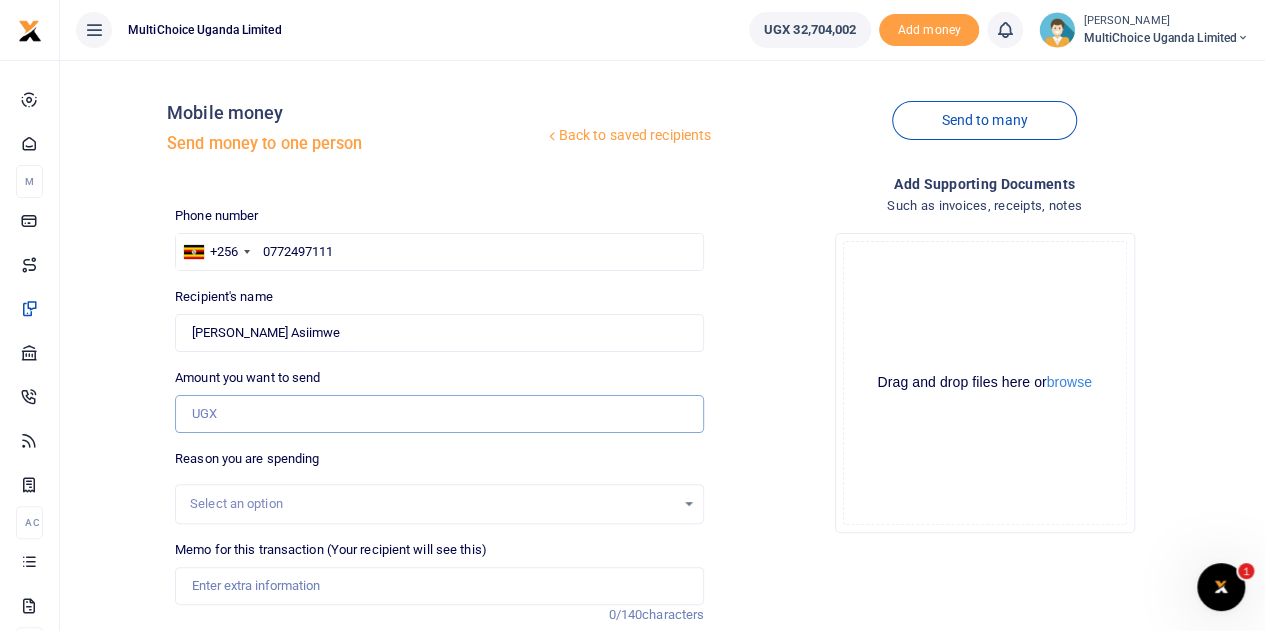 click on "Amount you want to send" at bounding box center [439, 414] 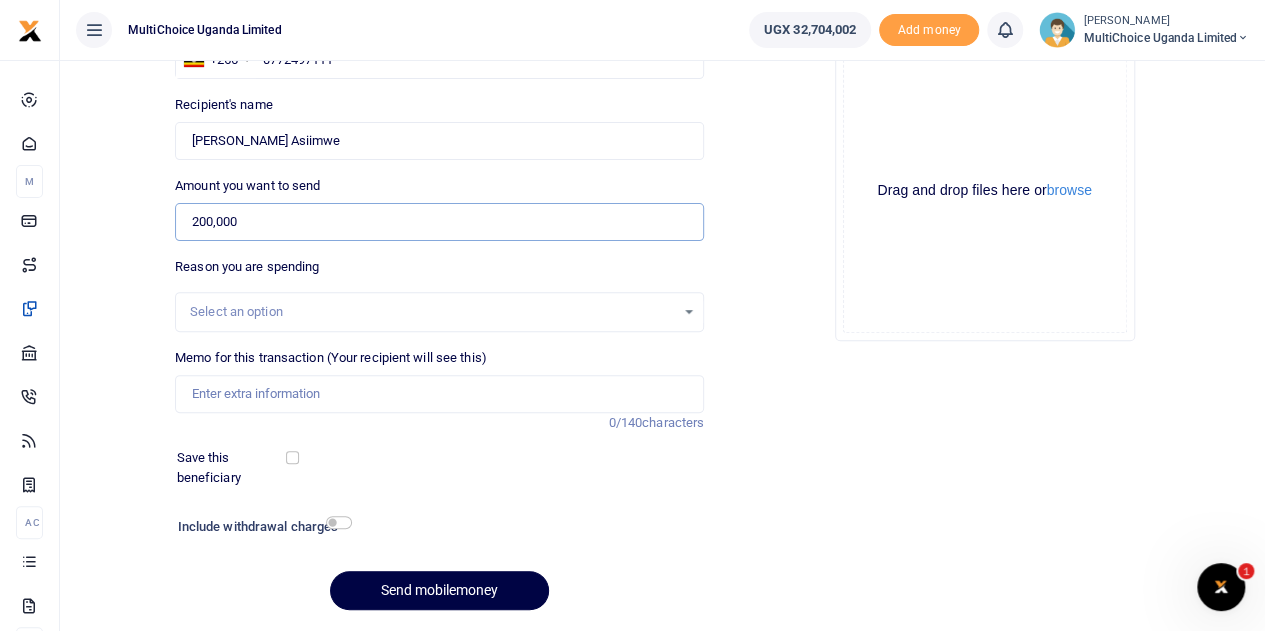 scroll, scrollTop: 200, scrollLeft: 0, axis: vertical 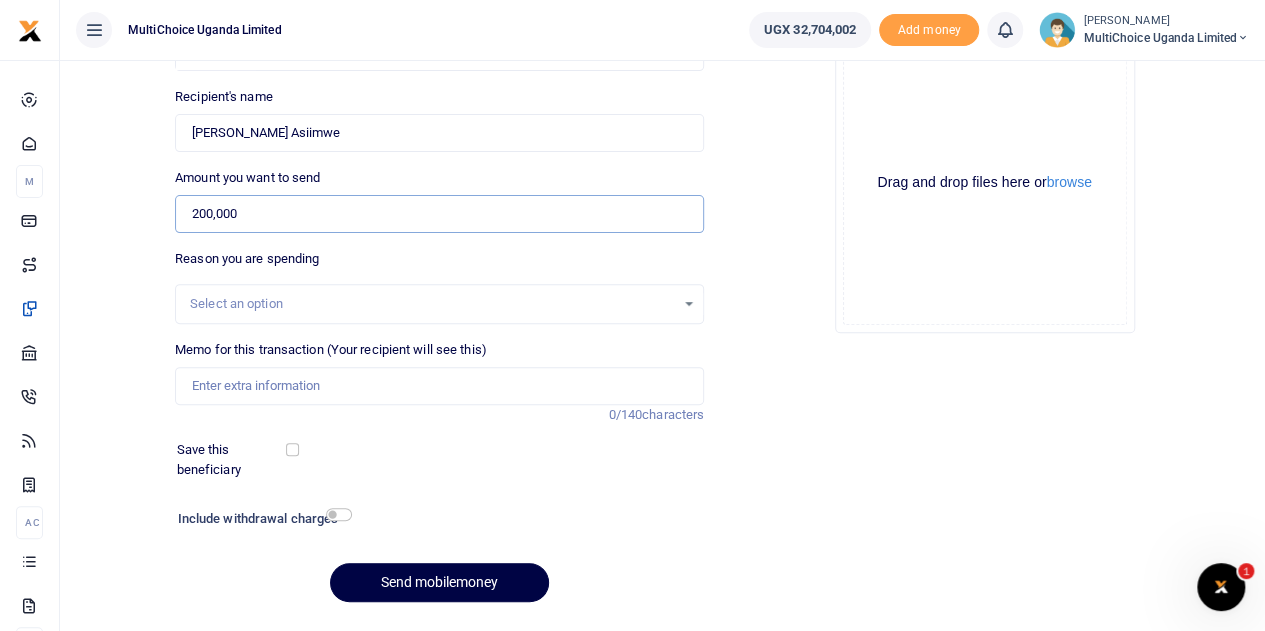 type on "200,000" 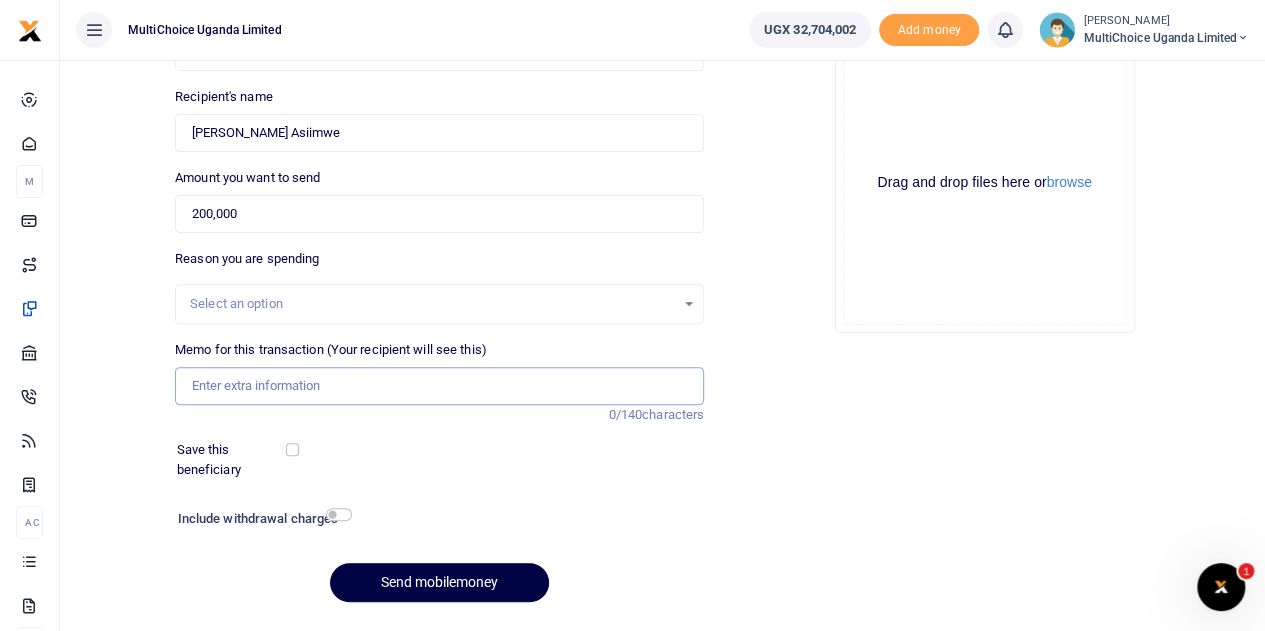 click on "Memo for this transaction (Your recipient will see this)" at bounding box center [439, 386] 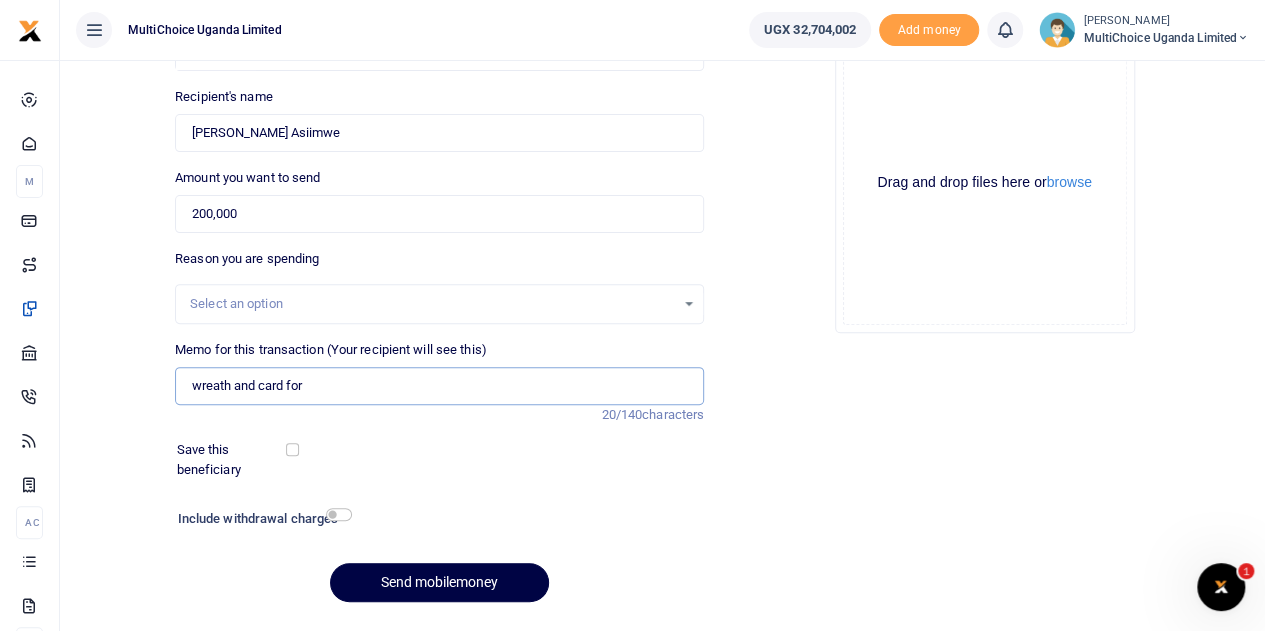 paste on "Peter Magona" 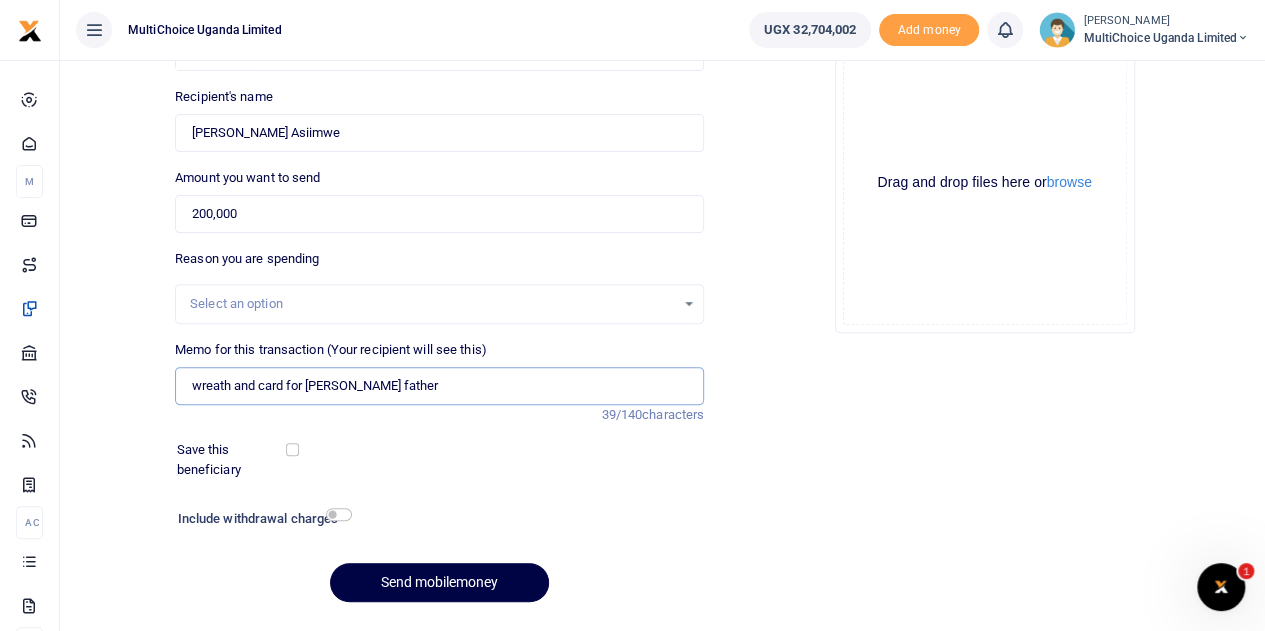 type on "wreath and card for [PERSON_NAME] father" 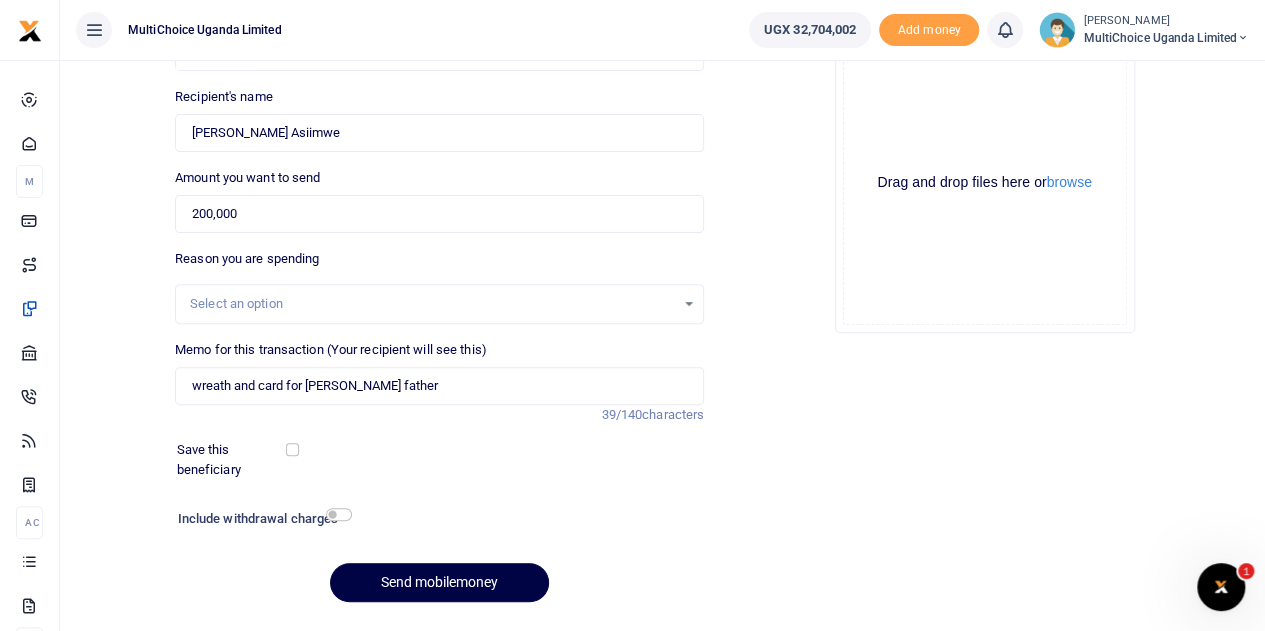 click on "Save this beneficiary" at bounding box center (427, 459) 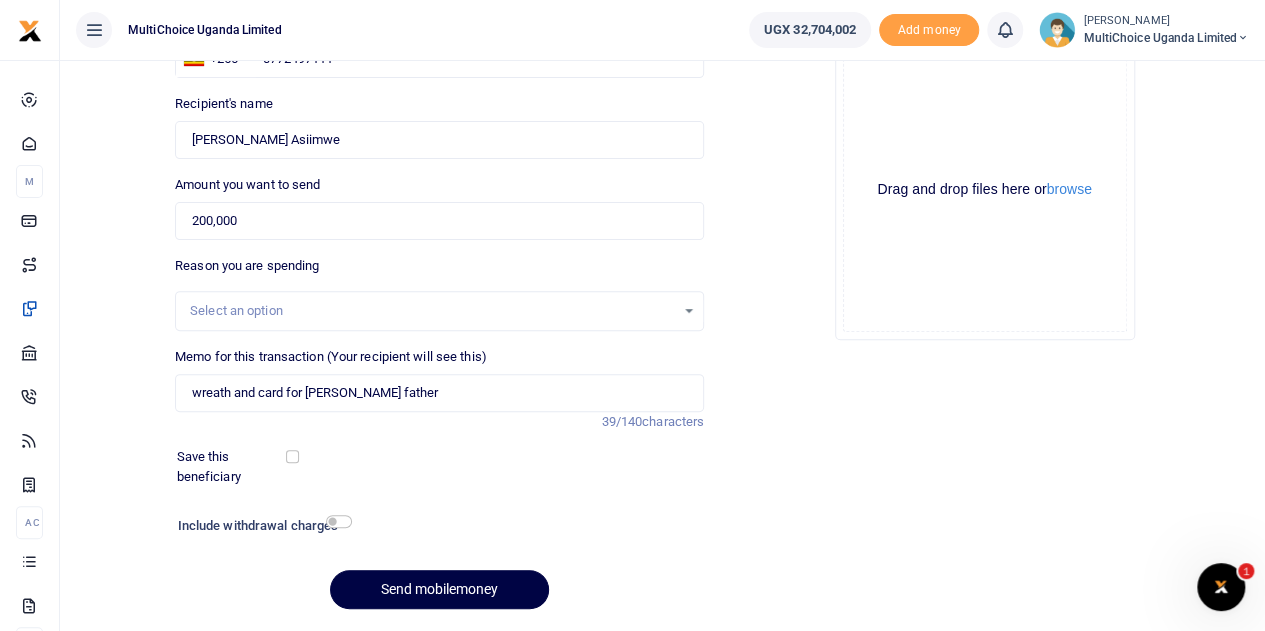 scroll, scrollTop: 200, scrollLeft: 0, axis: vertical 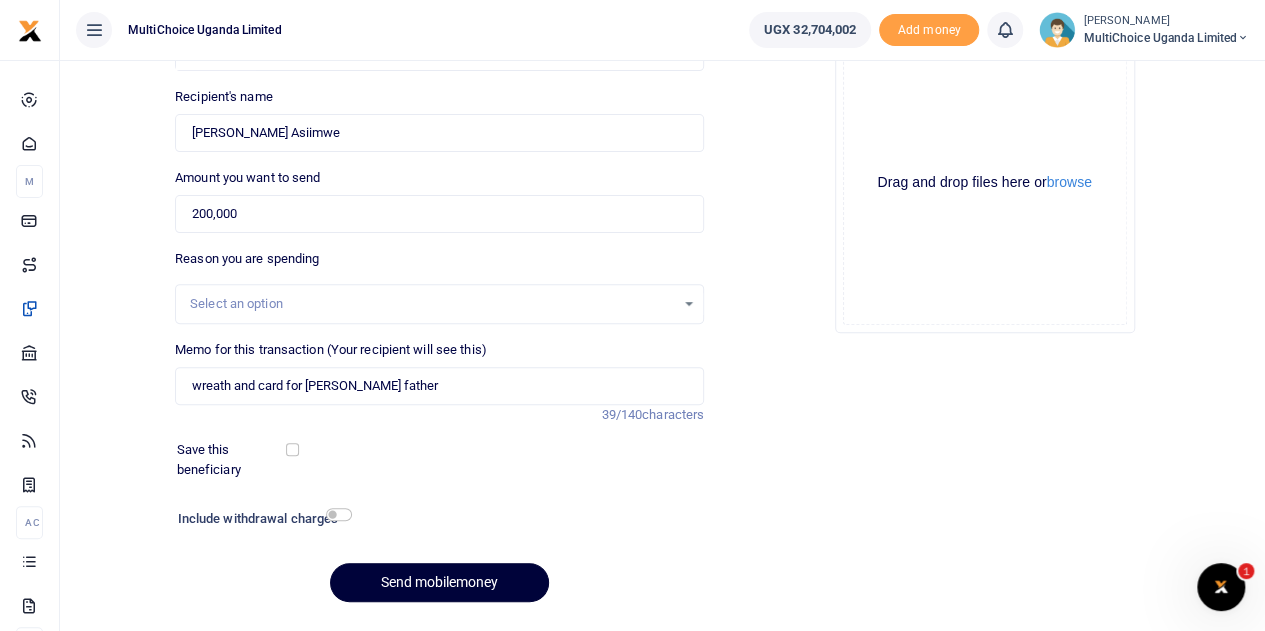 click on "Send mobilemoney" at bounding box center [439, 582] 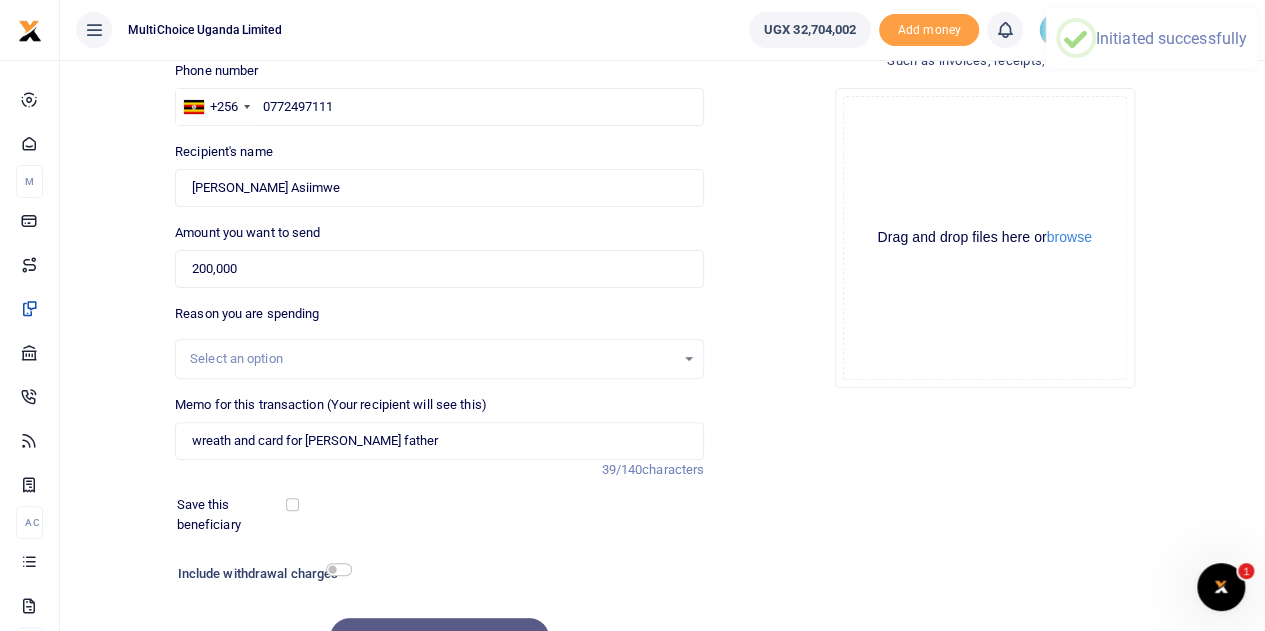 scroll, scrollTop: 100, scrollLeft: 0, axis: vertical 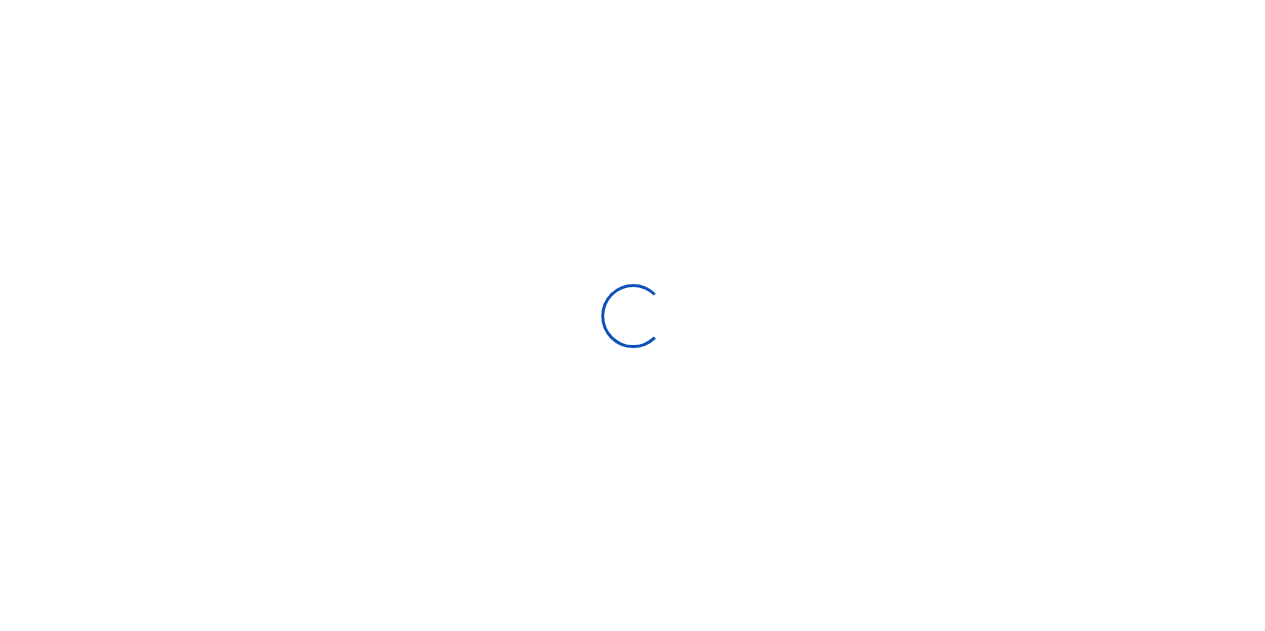 select on "Loading bundles" 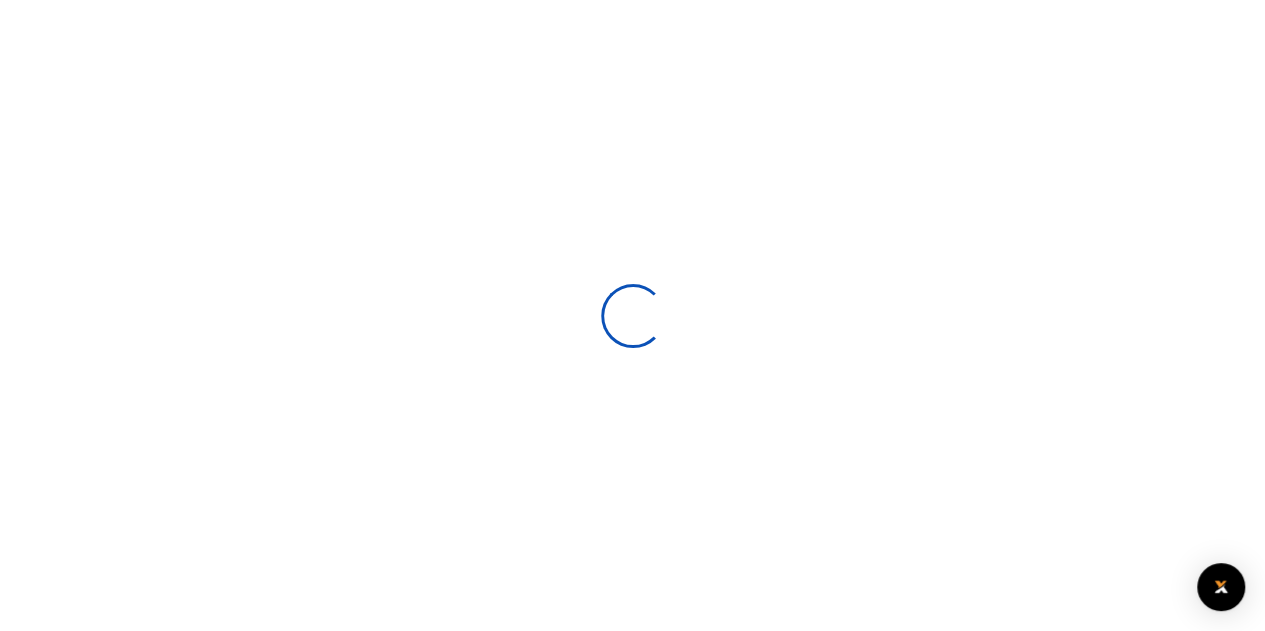 select 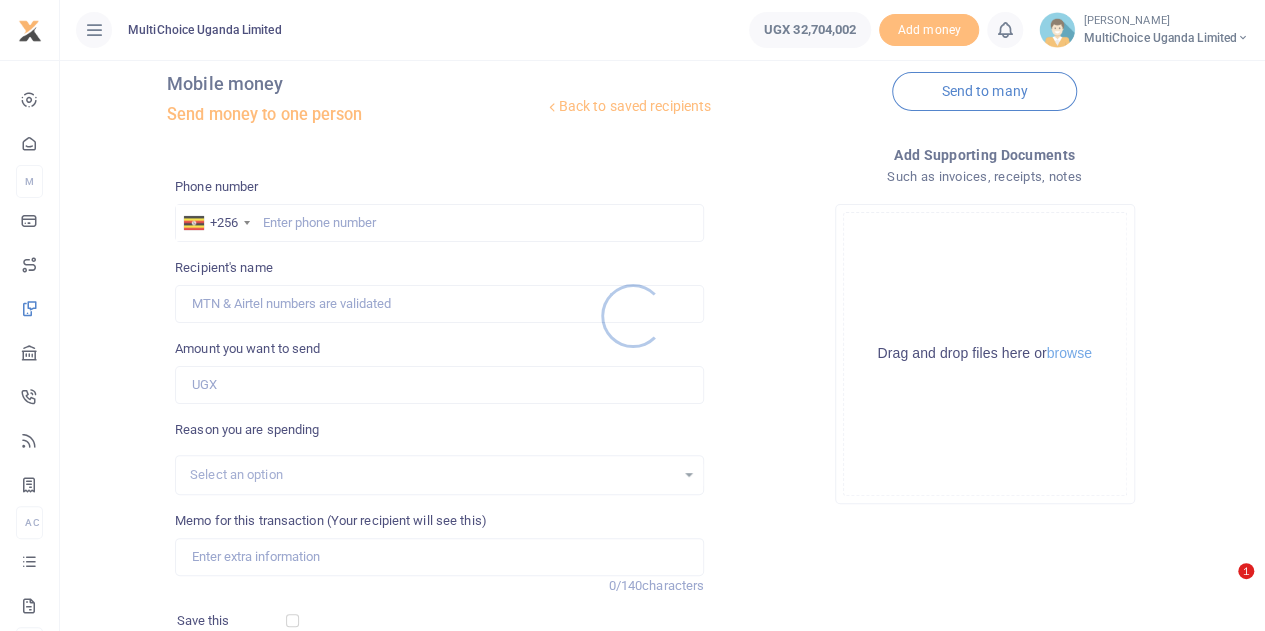 scroll, scrollTop: 0, scrollLeft: 0, axis: both 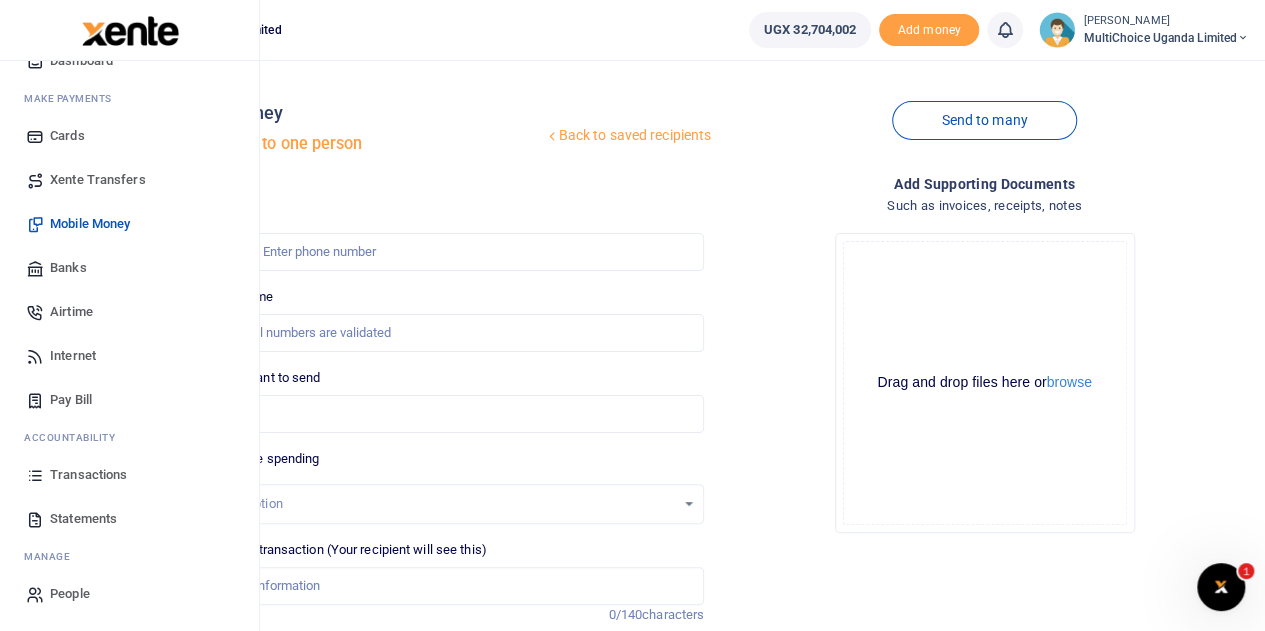 click on "Transactions" at bounding box center [88, 475] 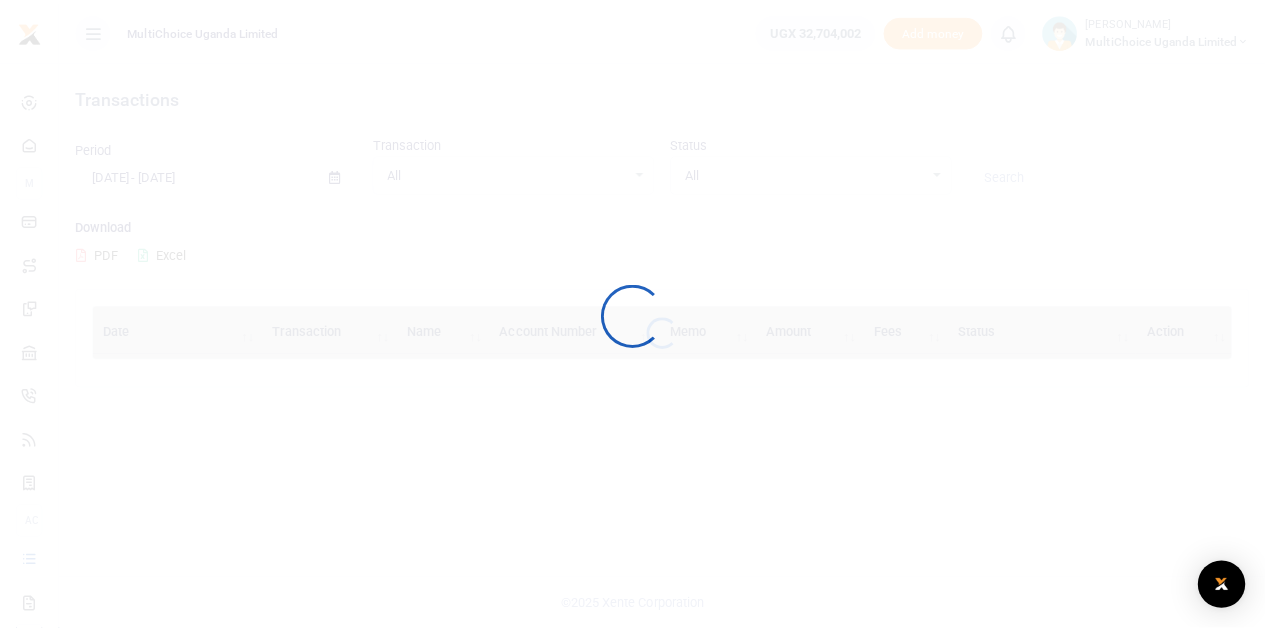 scroll, scrollTop: 0, scrollLeft: 0, axis: both 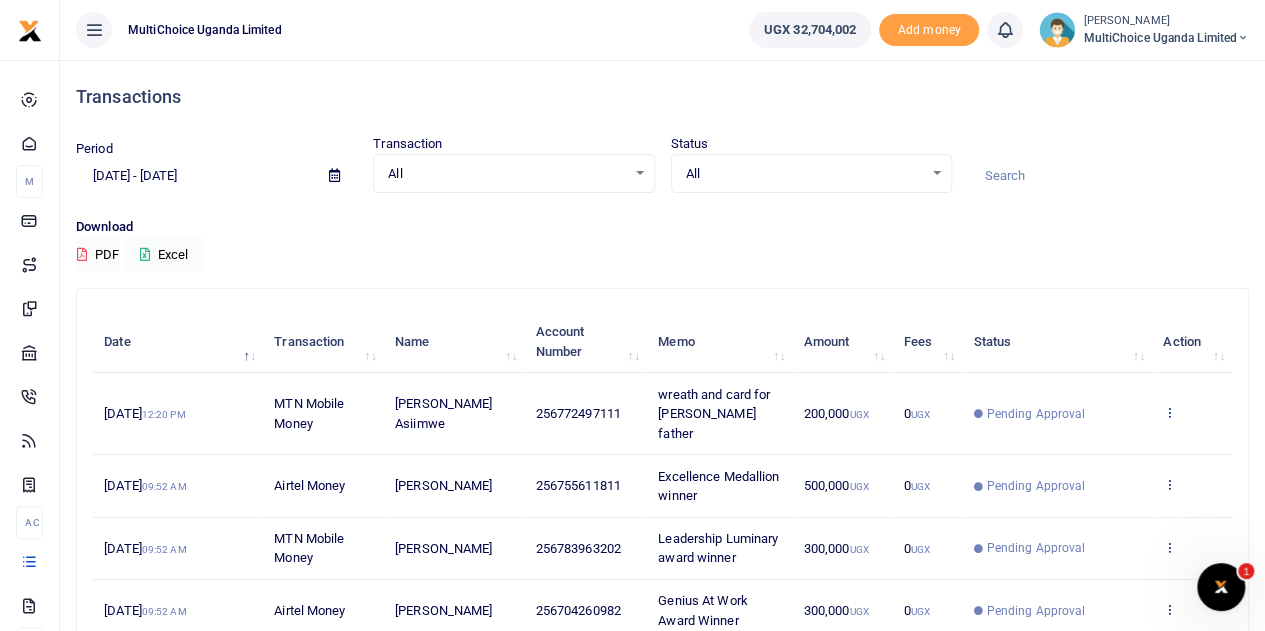 click at bounding box center [1169, 412] 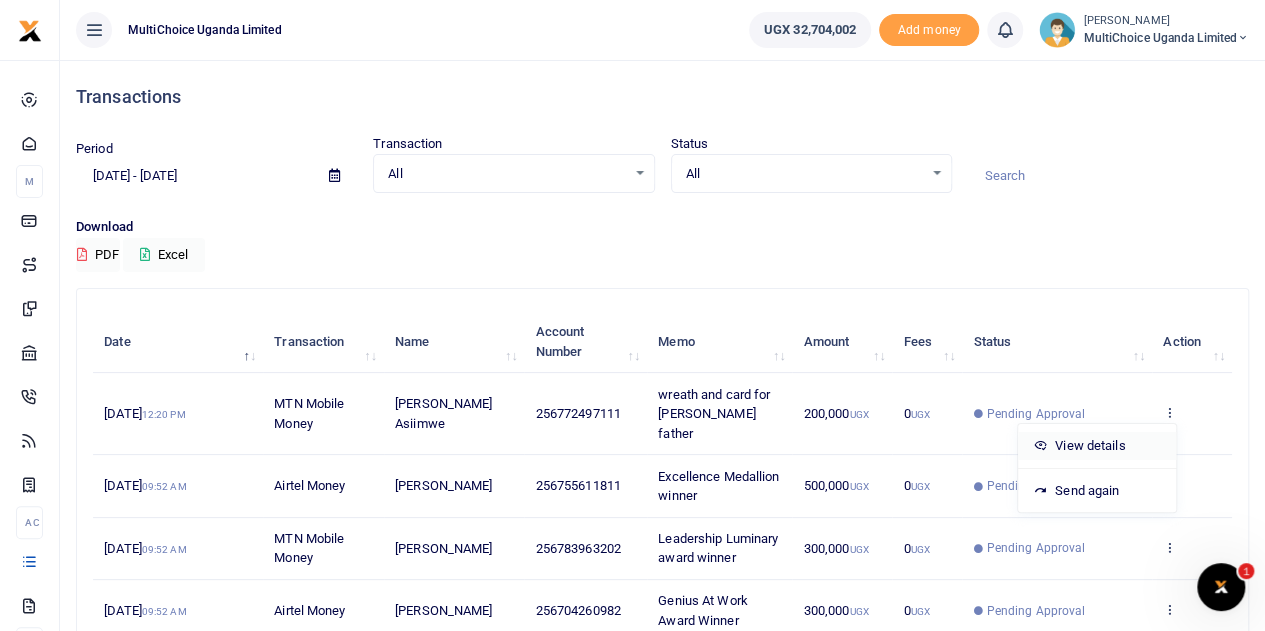 click on "View details" at bounding box center [1097, 446] 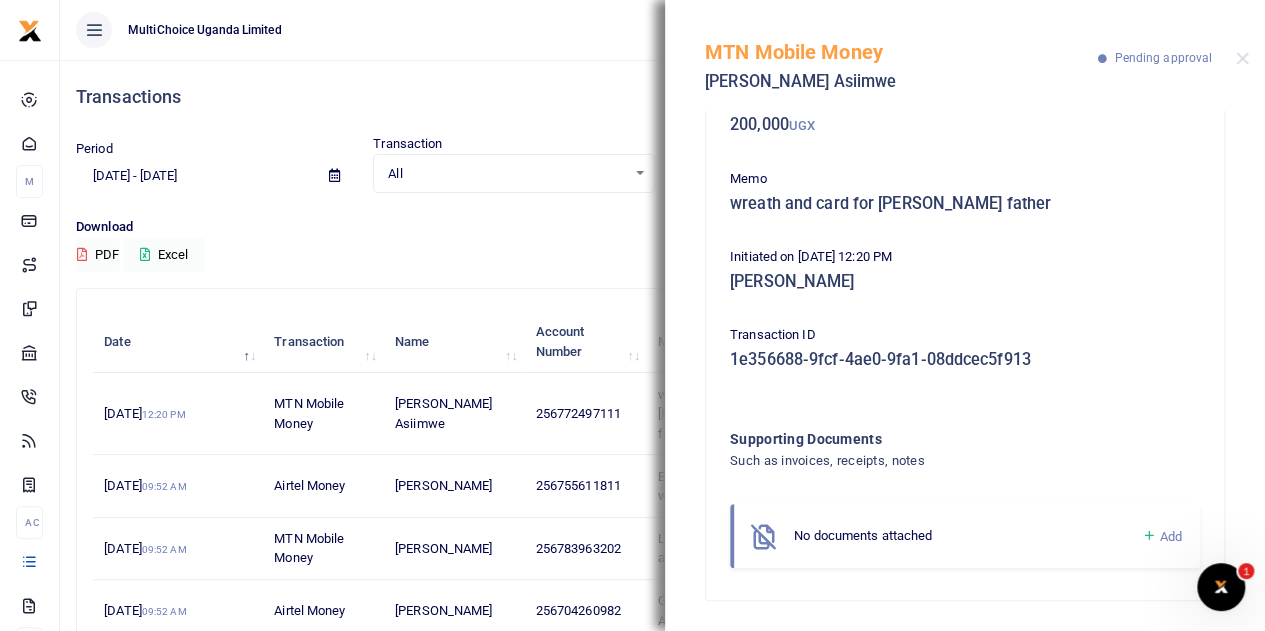 scroll, scrollTop: 128, scrollLeft: 0, axis: vertical 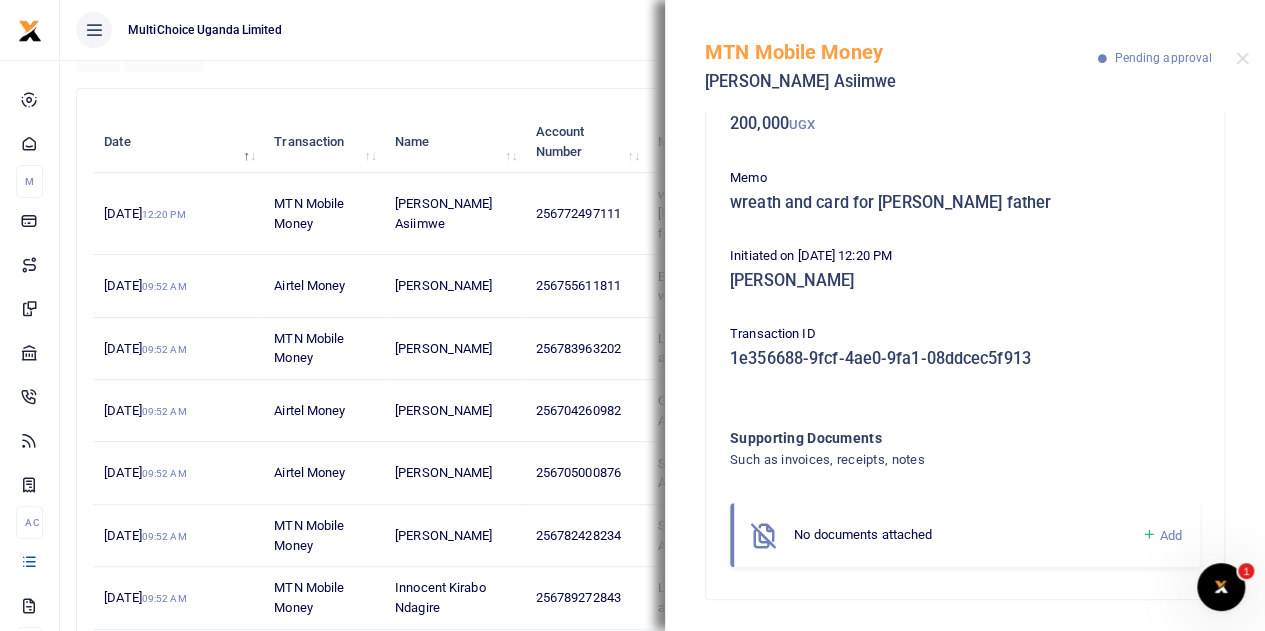click on "Add" at bounding box center (1161, 535) 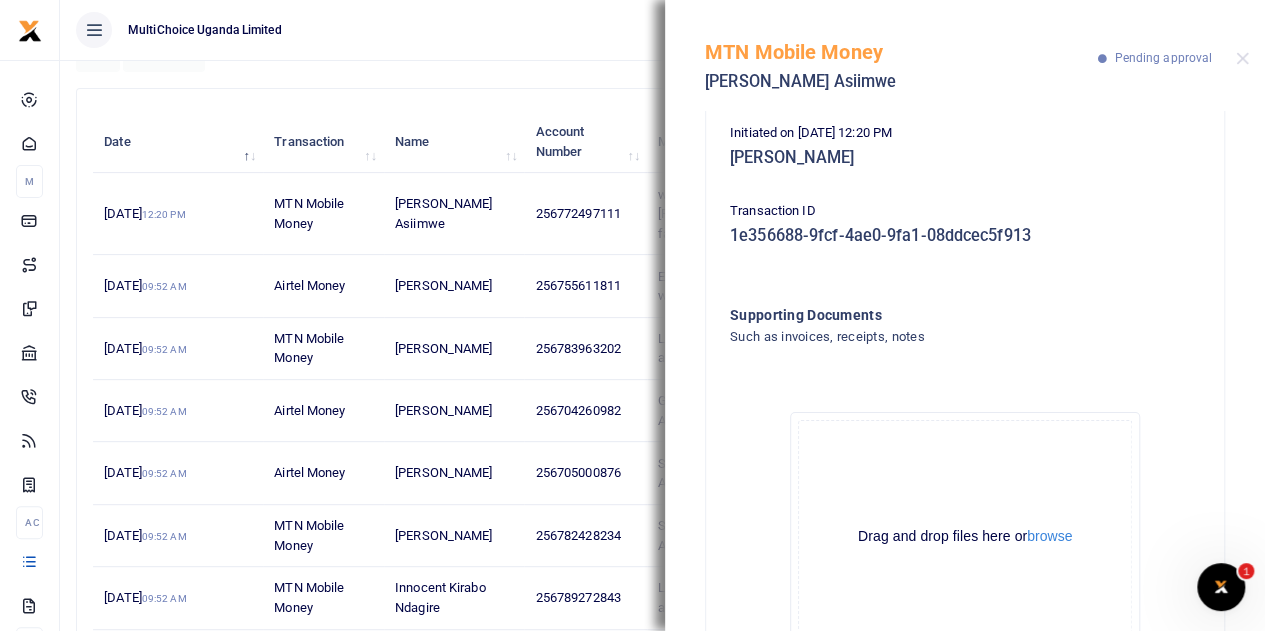 scroll, scrollTop: 354, scrollLeft: 0, axis: vertical 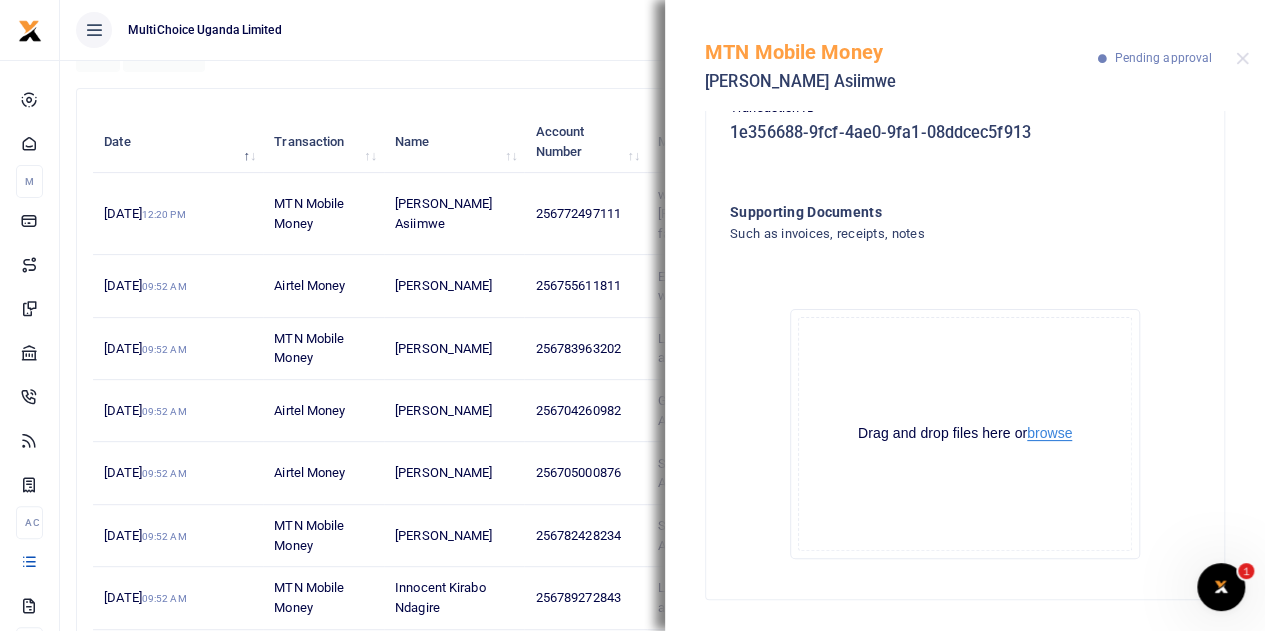 click on "browse" at bounding box center [1049, 433] 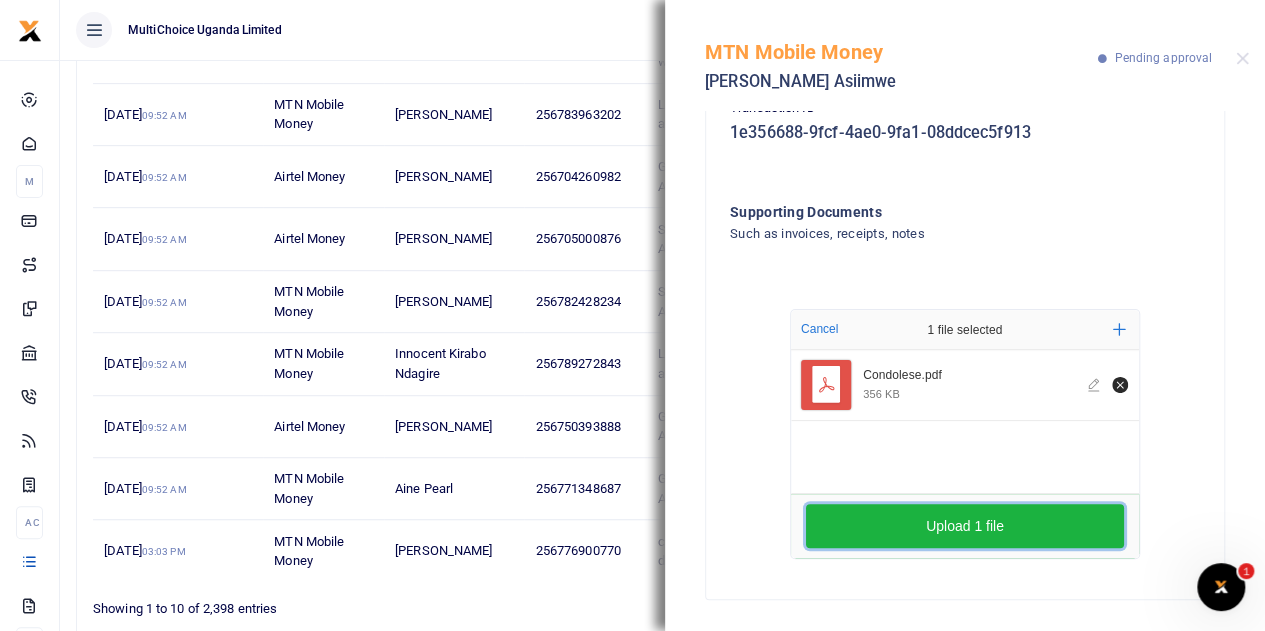 scroll, scrollTop: 516, scrollLeft: 0, axis: vertical 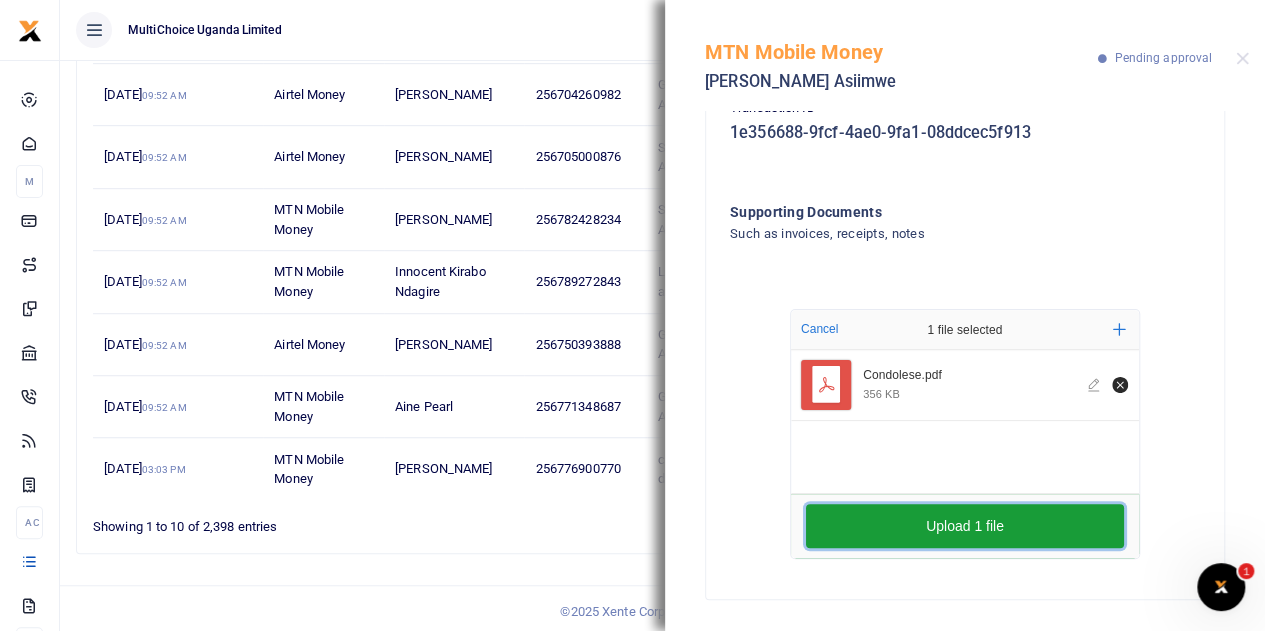 click on "Upload 1 file" at bounding box center [965, 526] 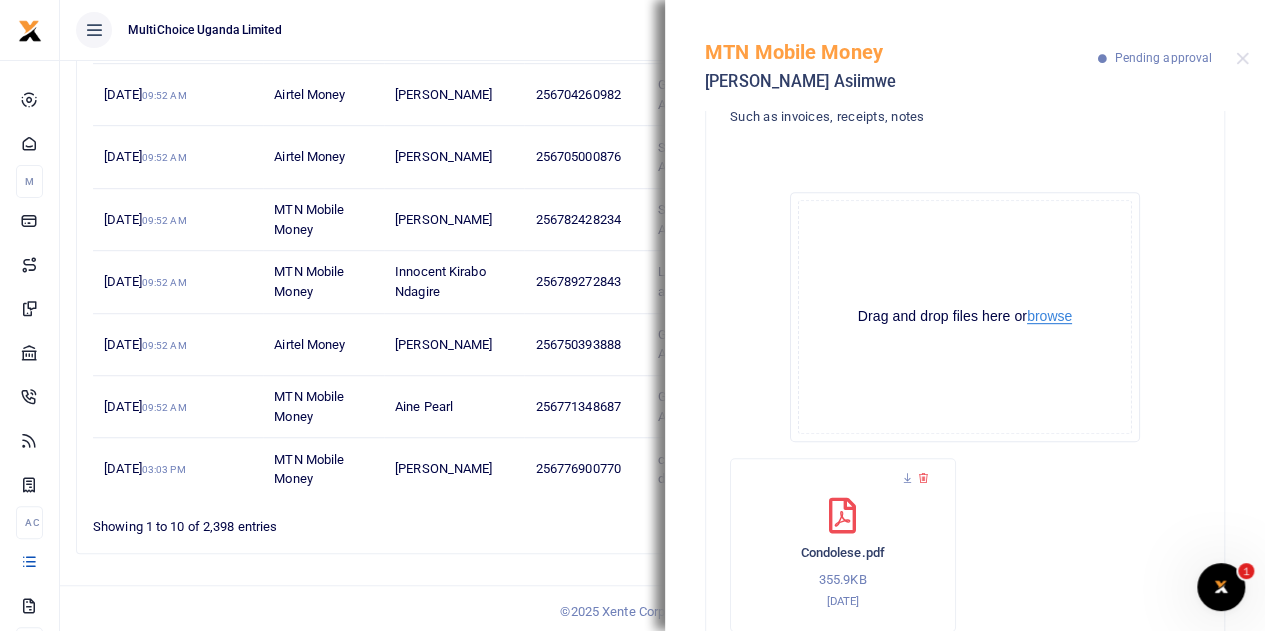 scroll, scrollTop: 543, scrollLeft: 0, axis: vertical 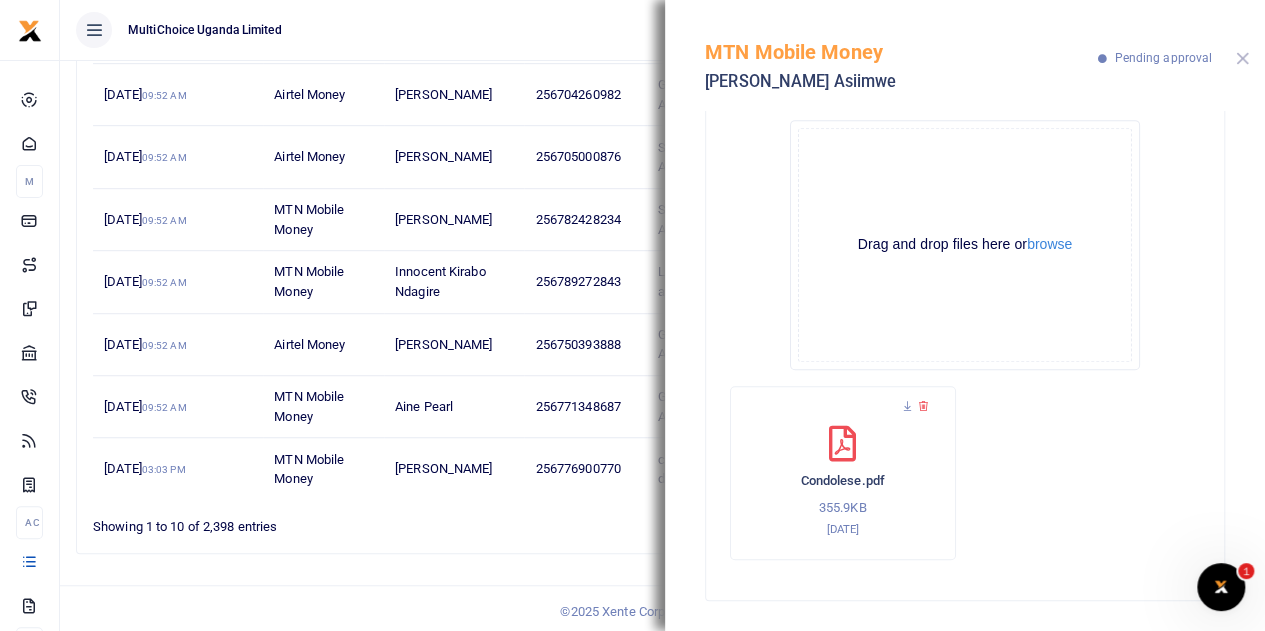 click at bounding box center [1242, 58] 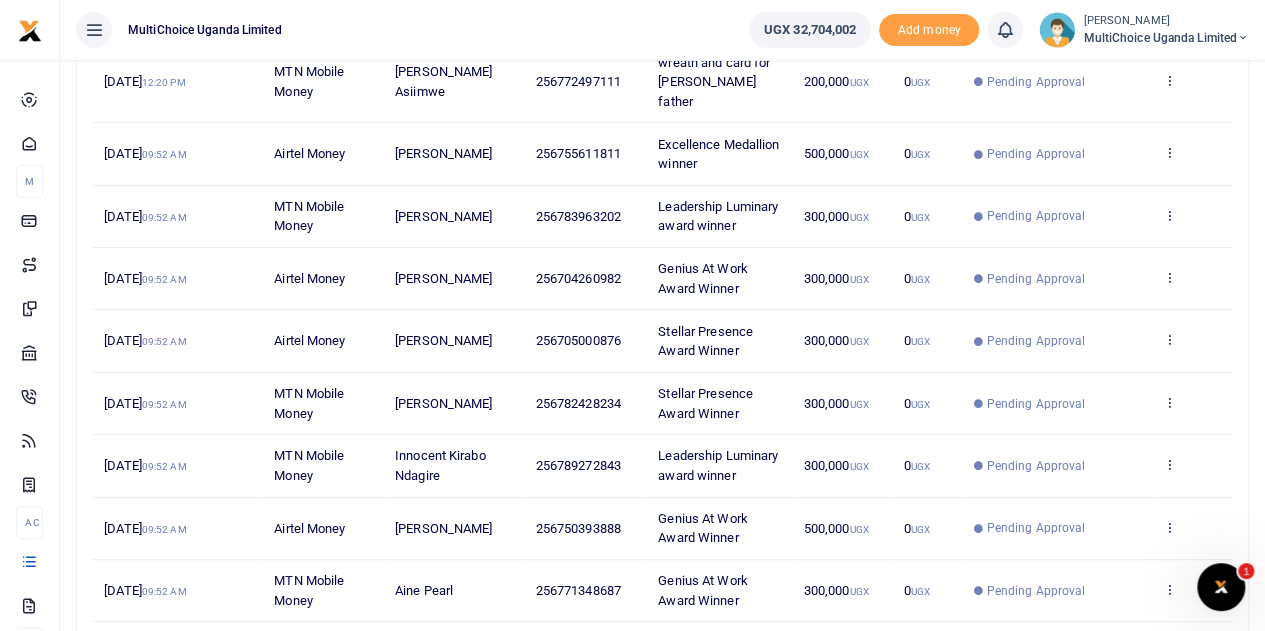 scroll, scrollTop: 400, scrollLeft: 0, axis: vertical 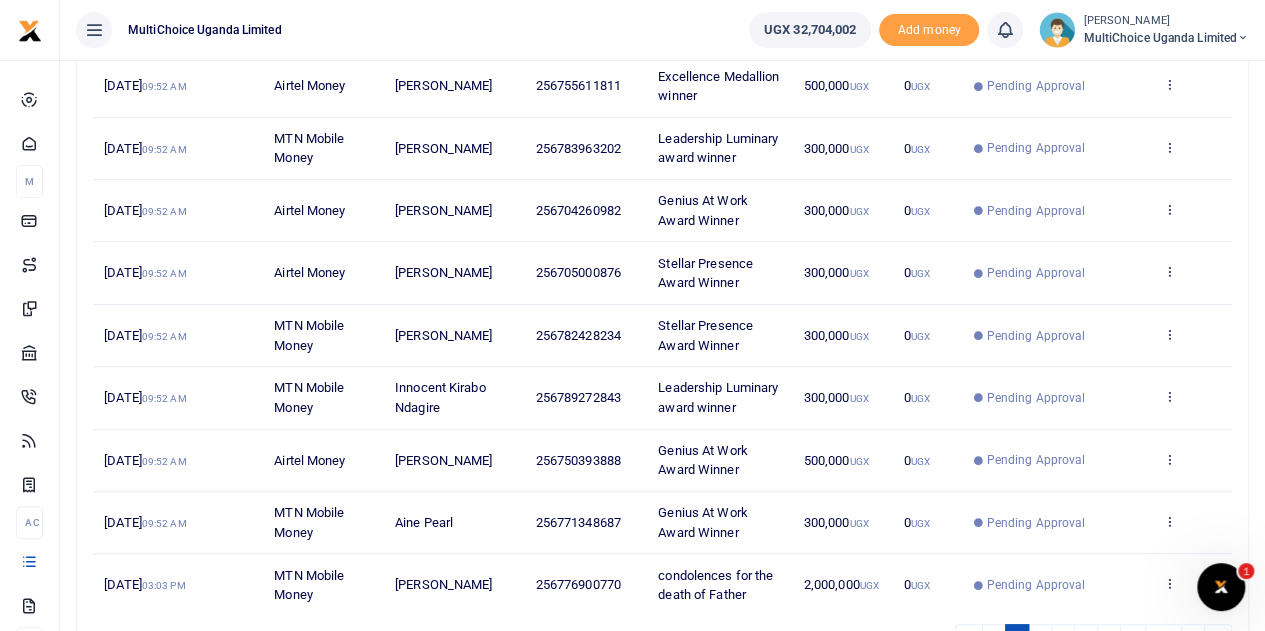 click on "Transactions
Period
[DATE] - [DATE]
Transaction
All Select an option...
All
Airtime
Internet
Utilities
Invoices
Mobile Money Payout
Deposits/Topup
Card creation
Taxes
Bank to Bank Transfer
Status
All Select an option...
All Processing Failed" at bounding box center (662, 207) 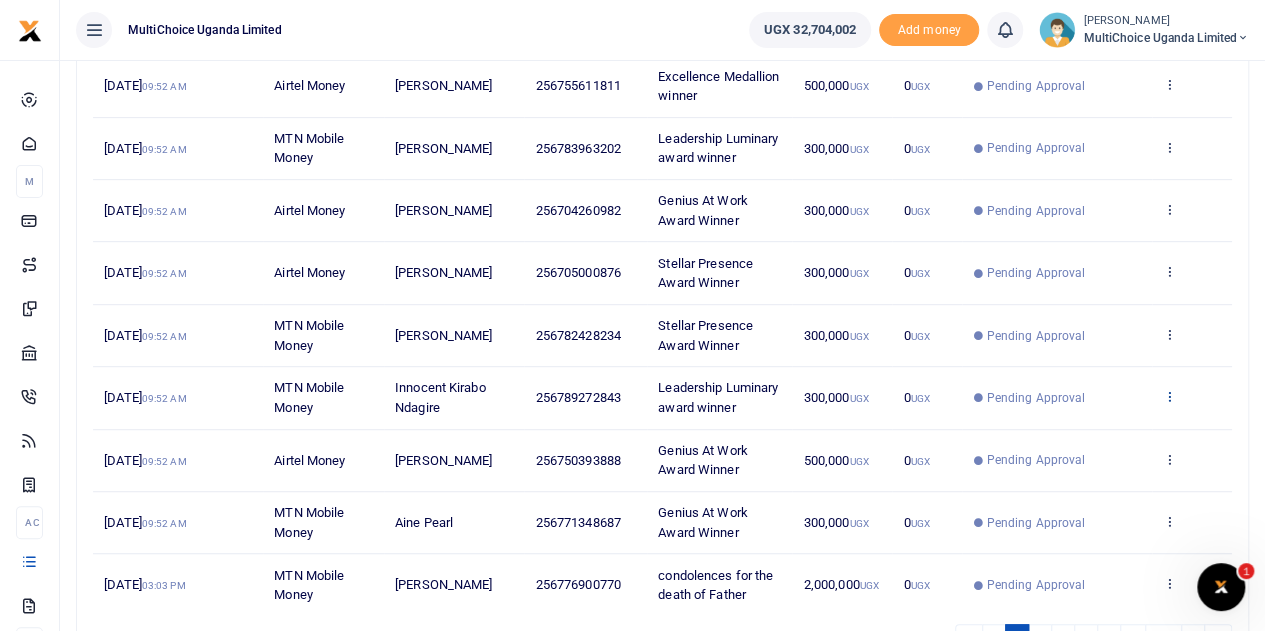 click at bounding box center (1169, 396) 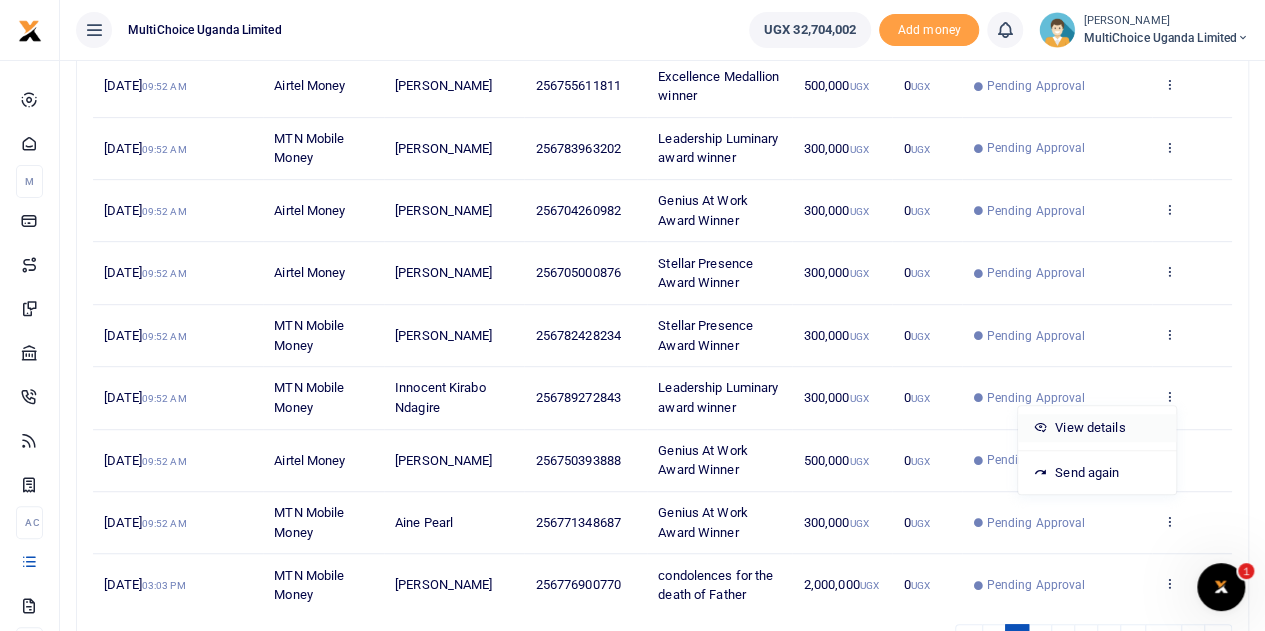 click on "View details" at bounding box center (1097, 428) 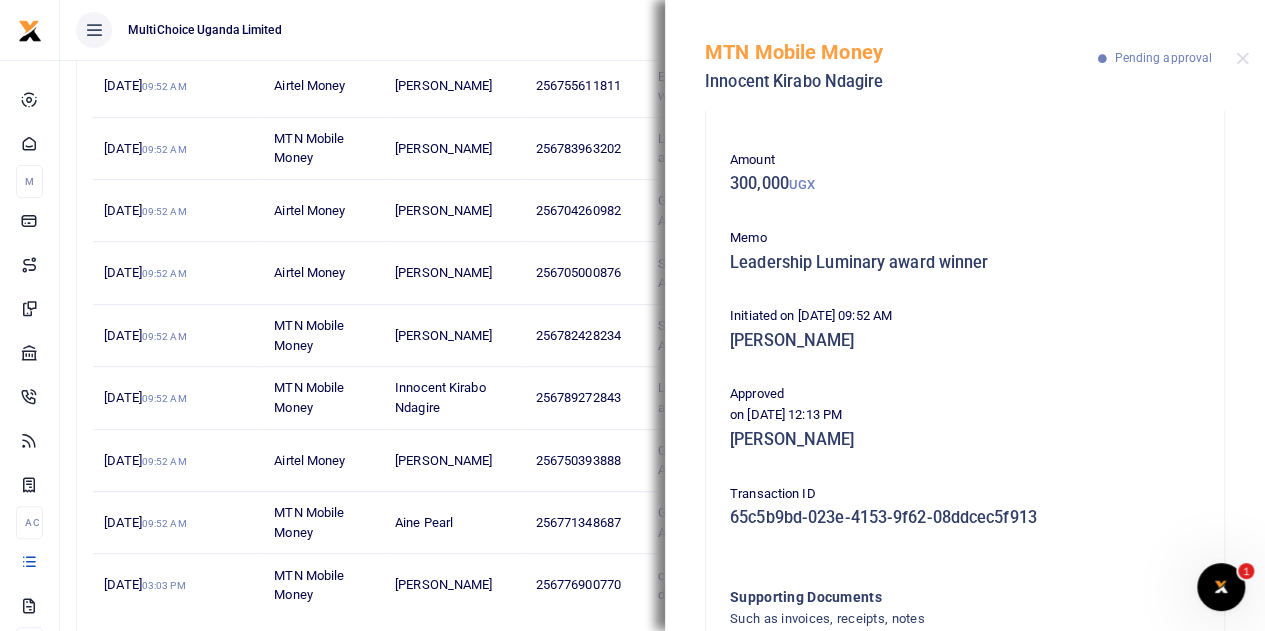 scroll, scrollTop: 100, scrollLeft: 0, axis: vertical 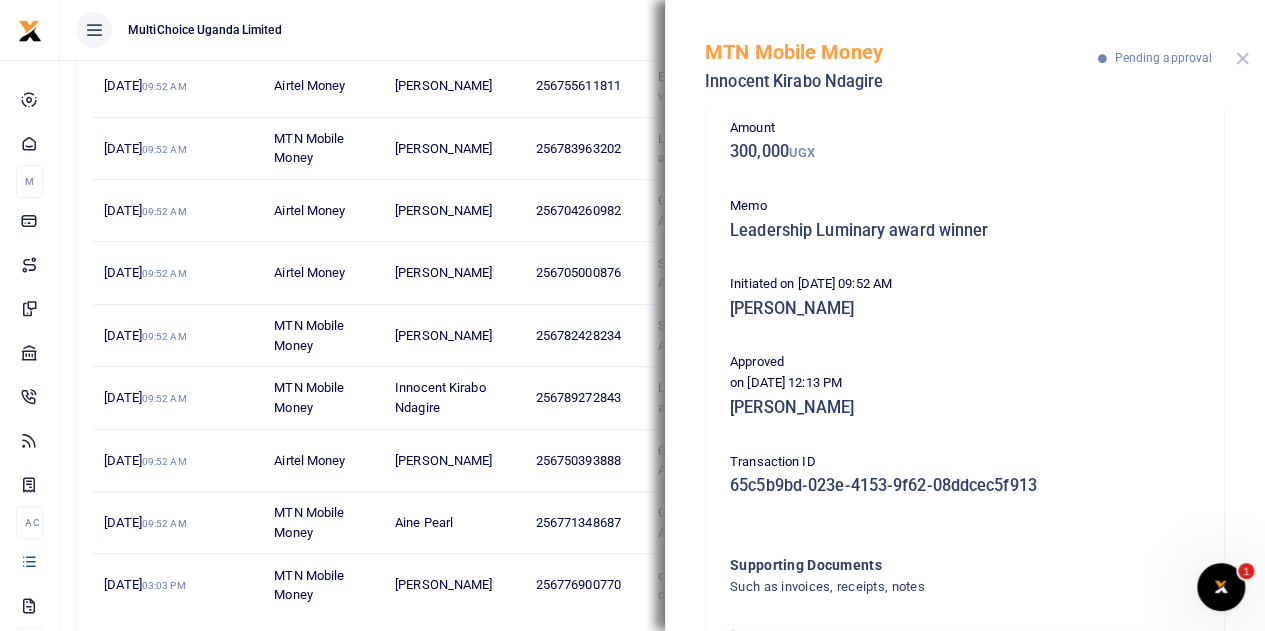 click at bounding box center [1242, 58] 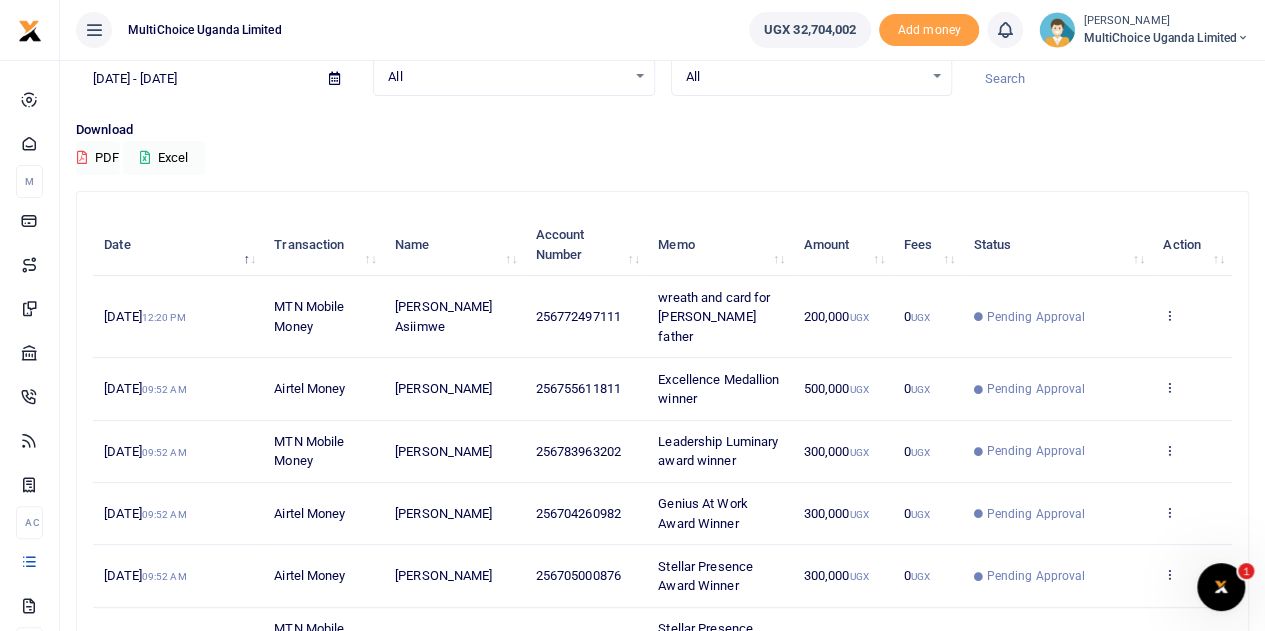 scroll, scrollTop: 0, scrollLeft: 0, axis: both 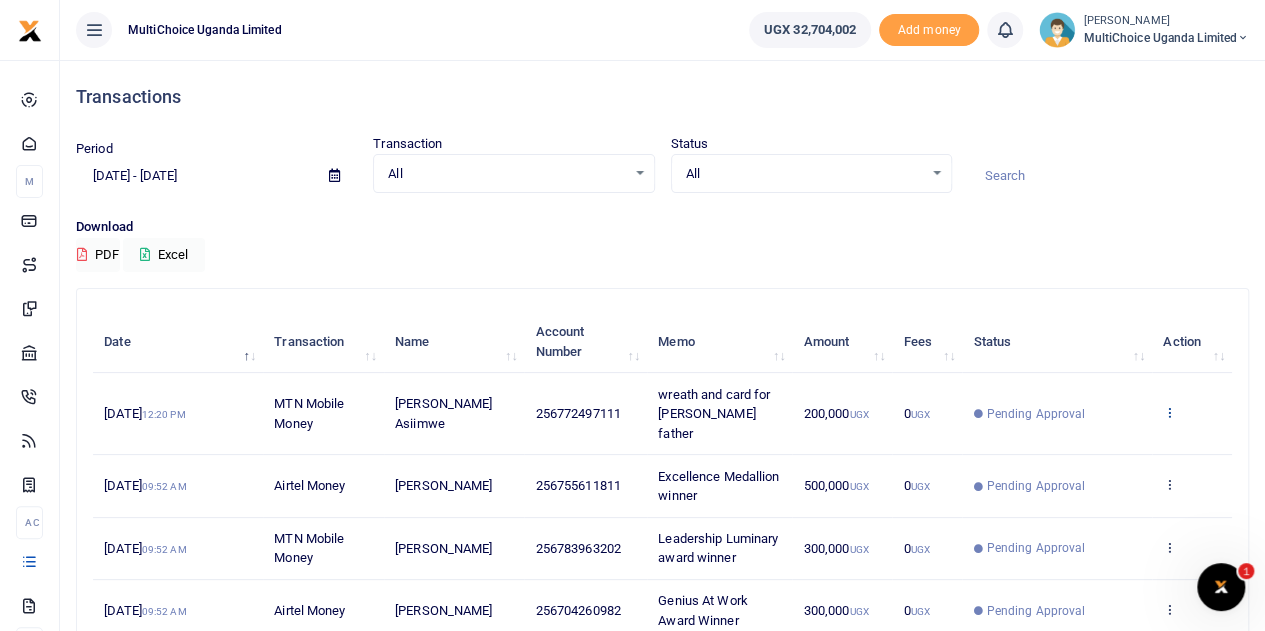 click at bounding box center (1169, 412) 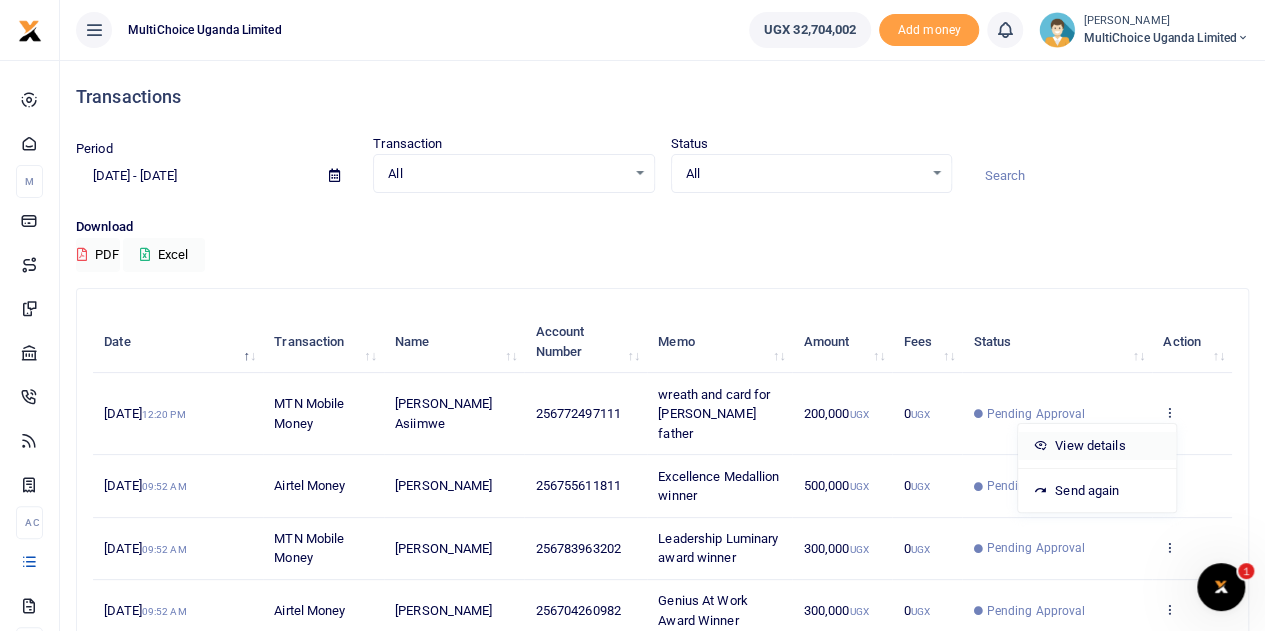 click on "View details" at bounding box center (1097, 446) 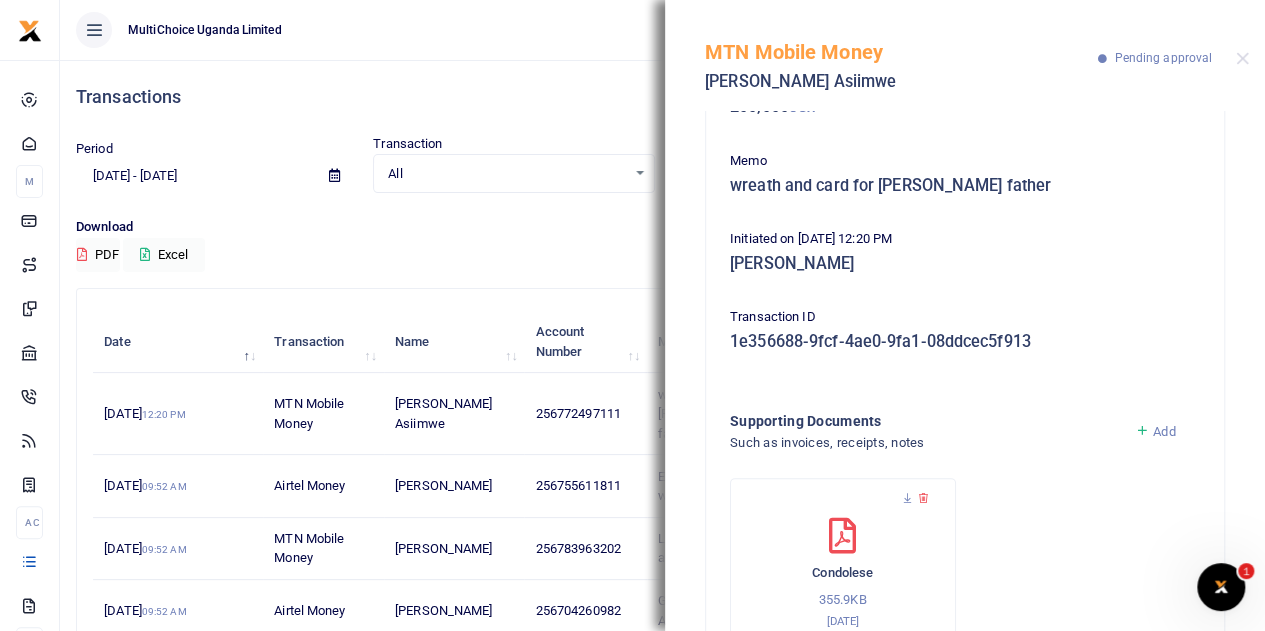 scroll, scrollTop: 113, scrollLeft: 0, axis: vertical 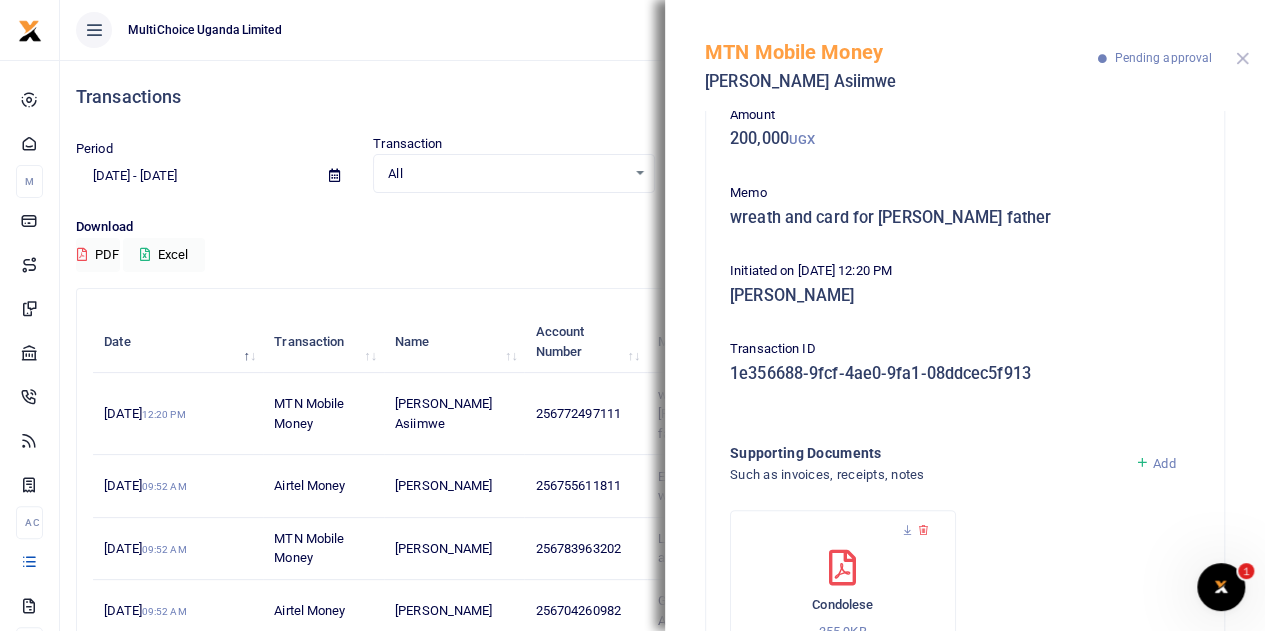 click at bounding box center [1242, 58] 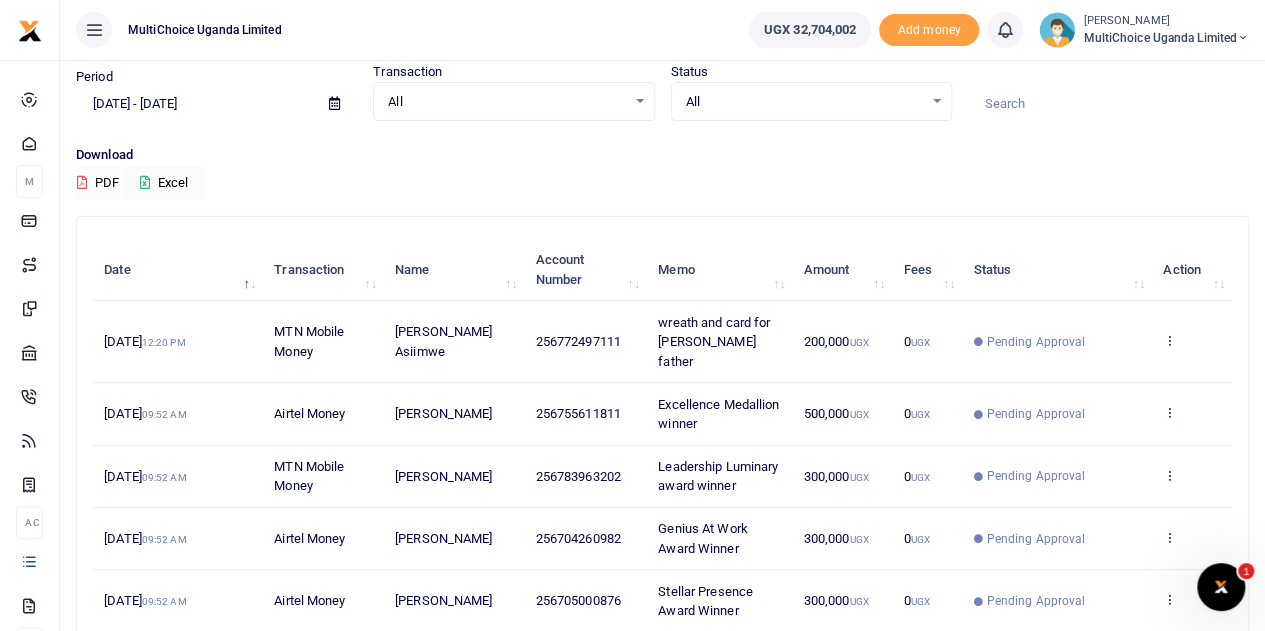 scroll, scrollTop: 100, scrollLeft: 0, axis: vertical 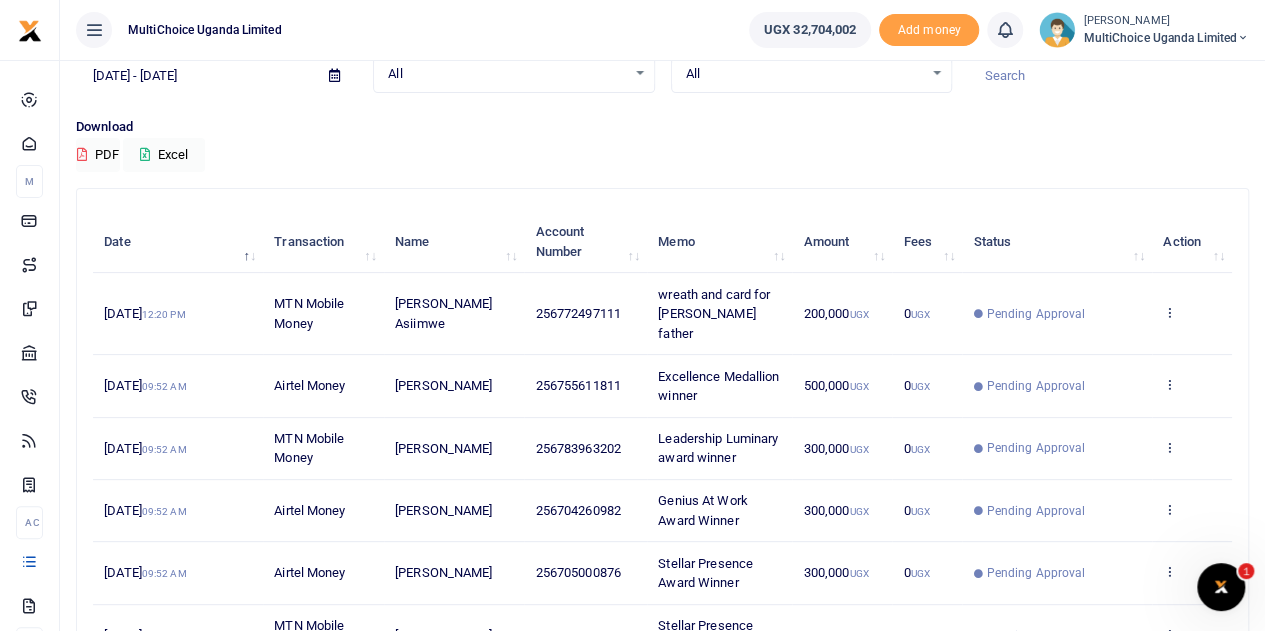 click on "View details
Send again" at bounding box center [1192, 386] 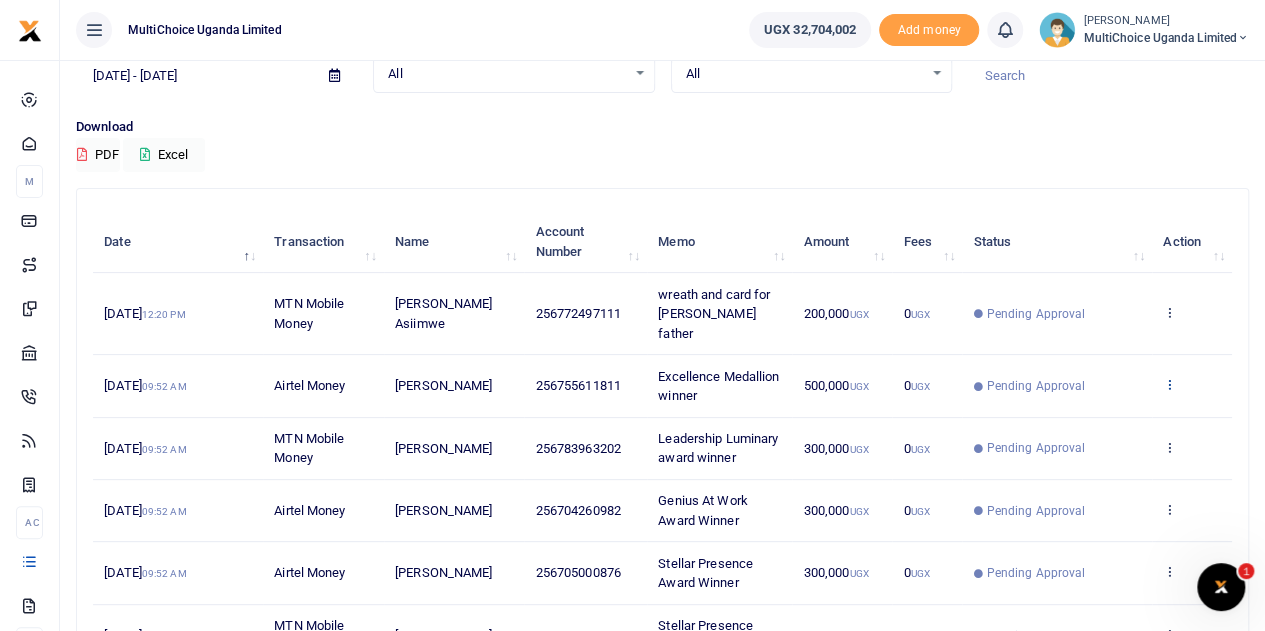 click at bounding box center (1169, 384) 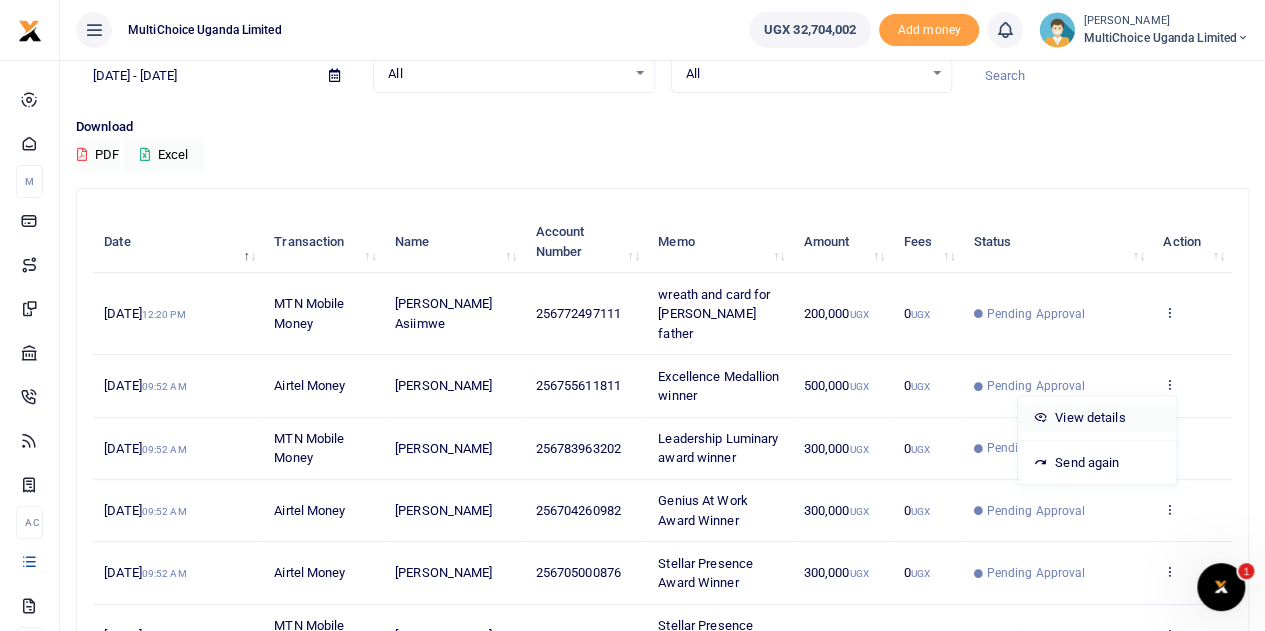 click on "View details" at bounding box center (1097, 418) 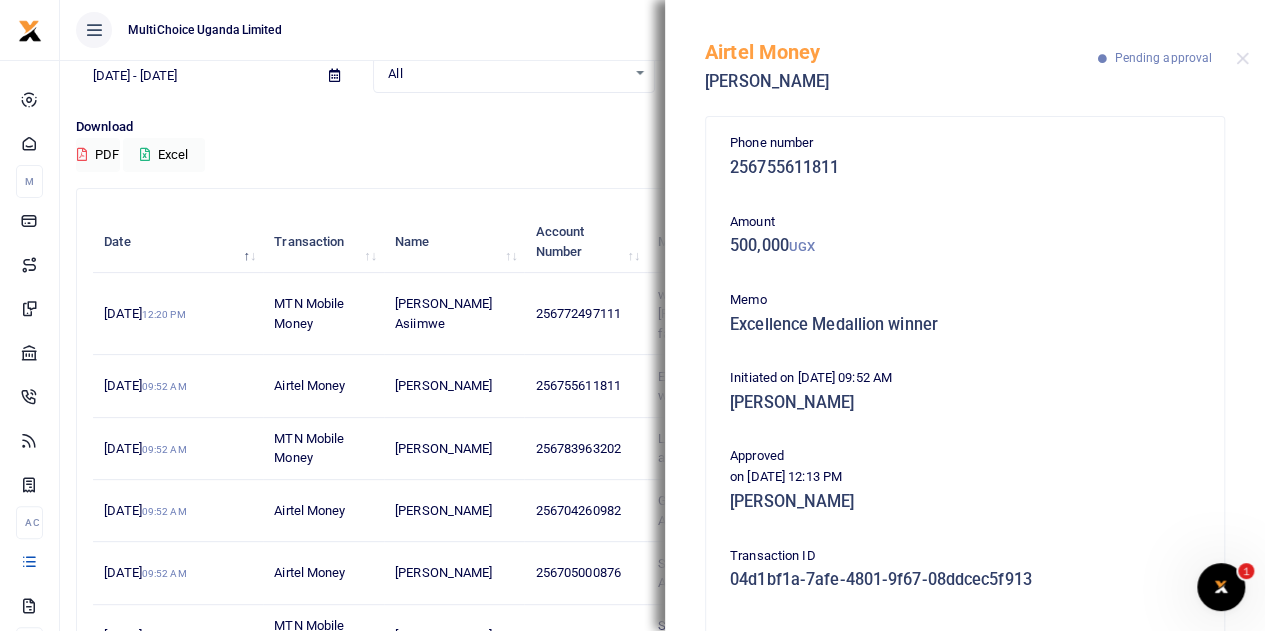 scroll, scrollTop: 0, scrollLeft: 0, axis: both 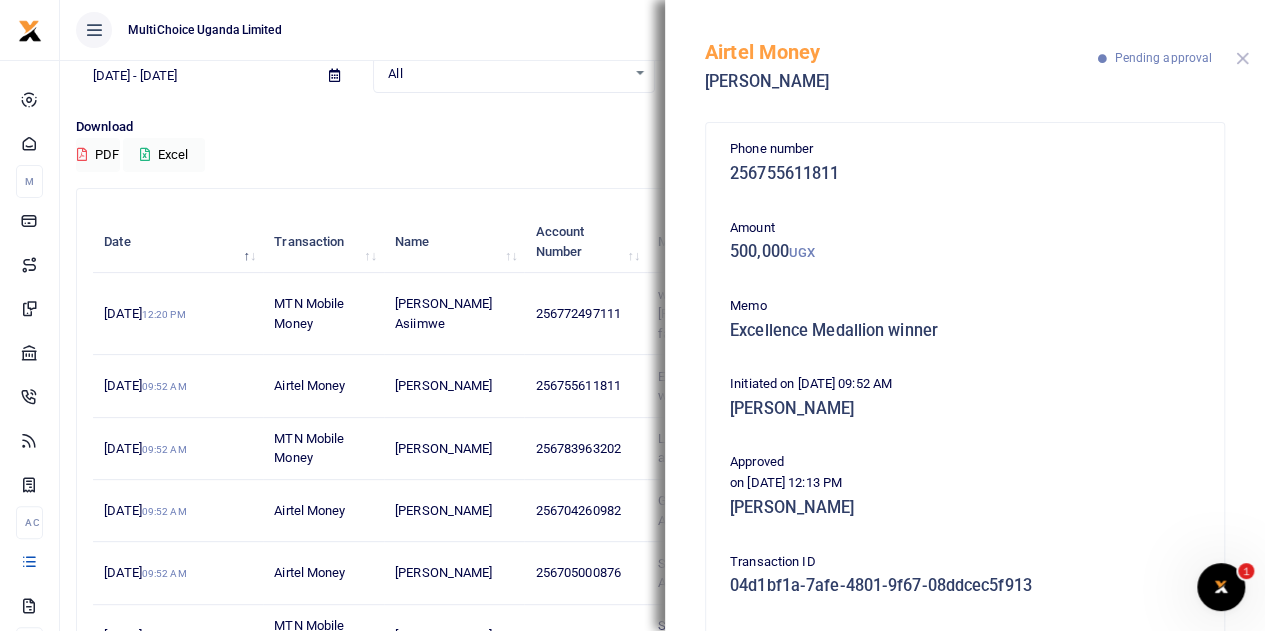 click at bounding box center [1242, 58] 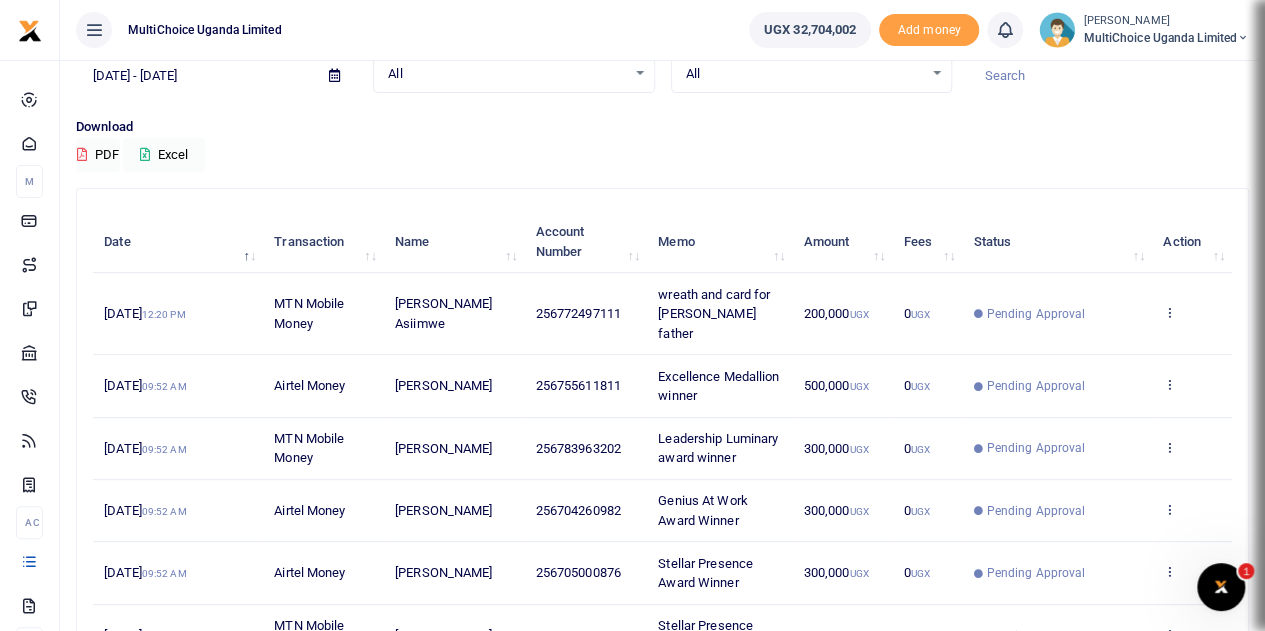 click on "Airtel Money
[PERSON_NAME]
Pending approval" at bounding box center [1565, 55] 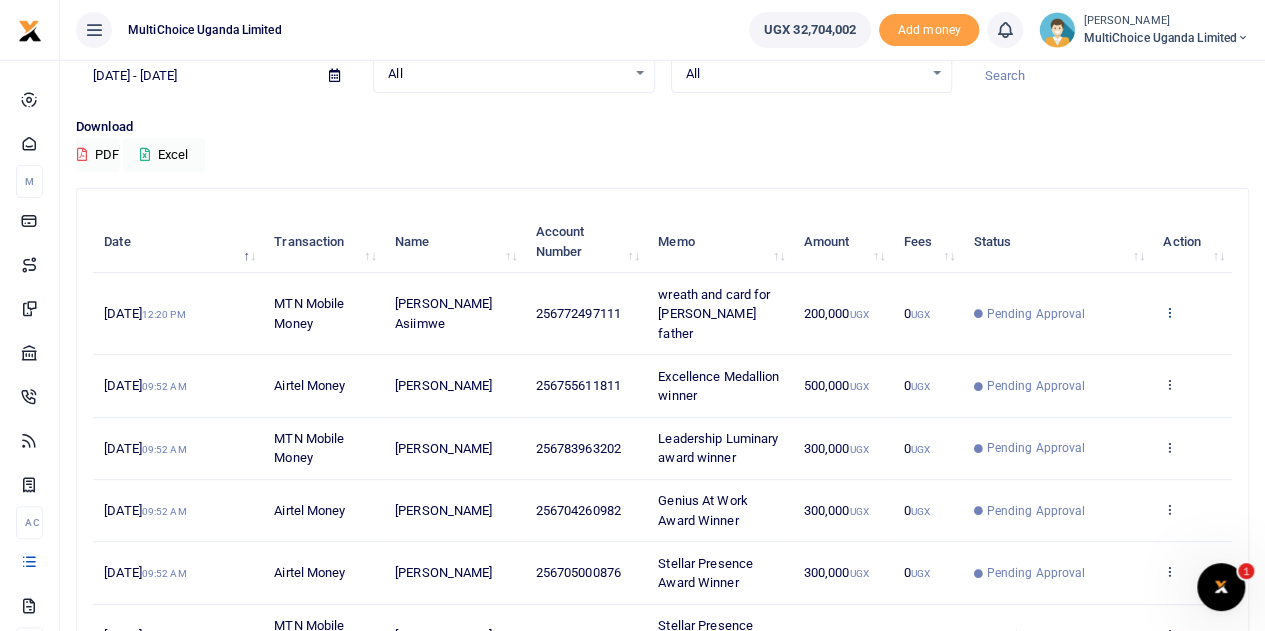 click at bounding box center [1169, 312] 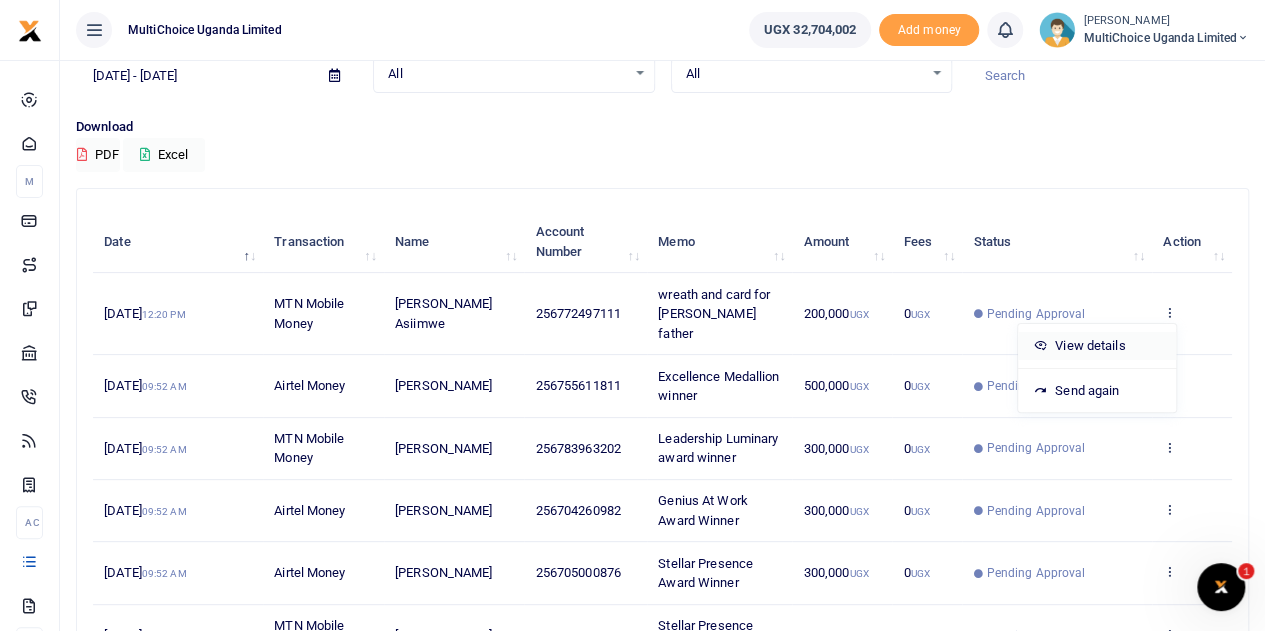click on "View details" at bounding box center (1097, 346) 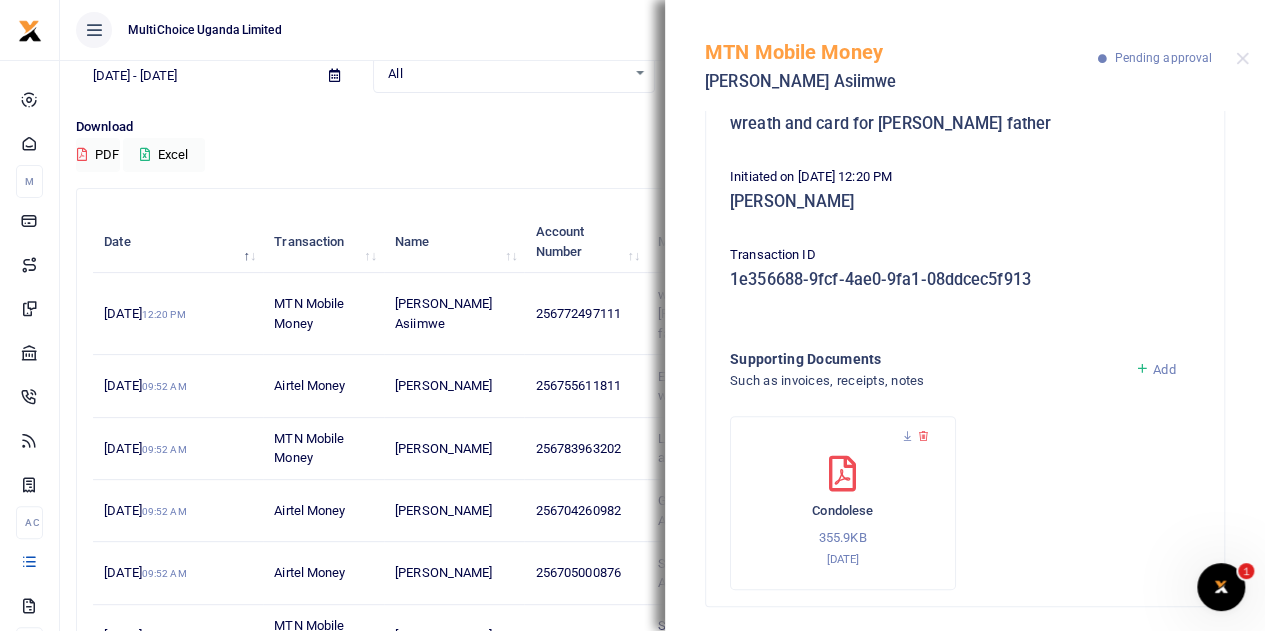 scroll, scrollTop: 213, scrollLeft: 0, axis: vertical 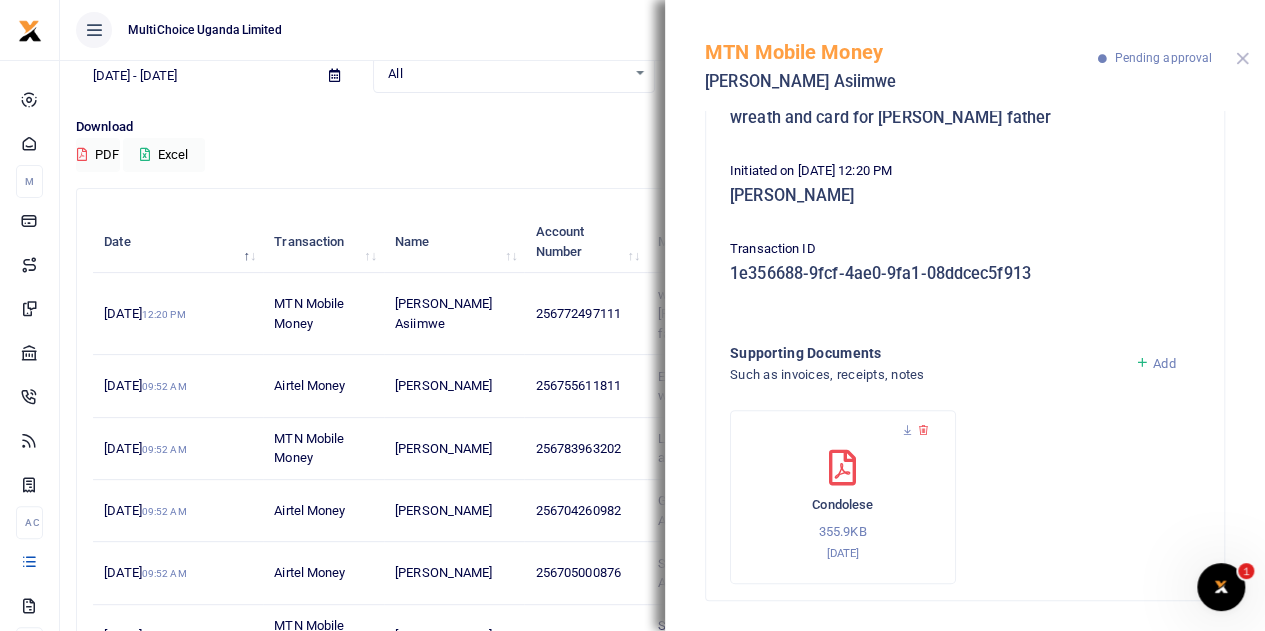 click at bounding box center (1242, 58) 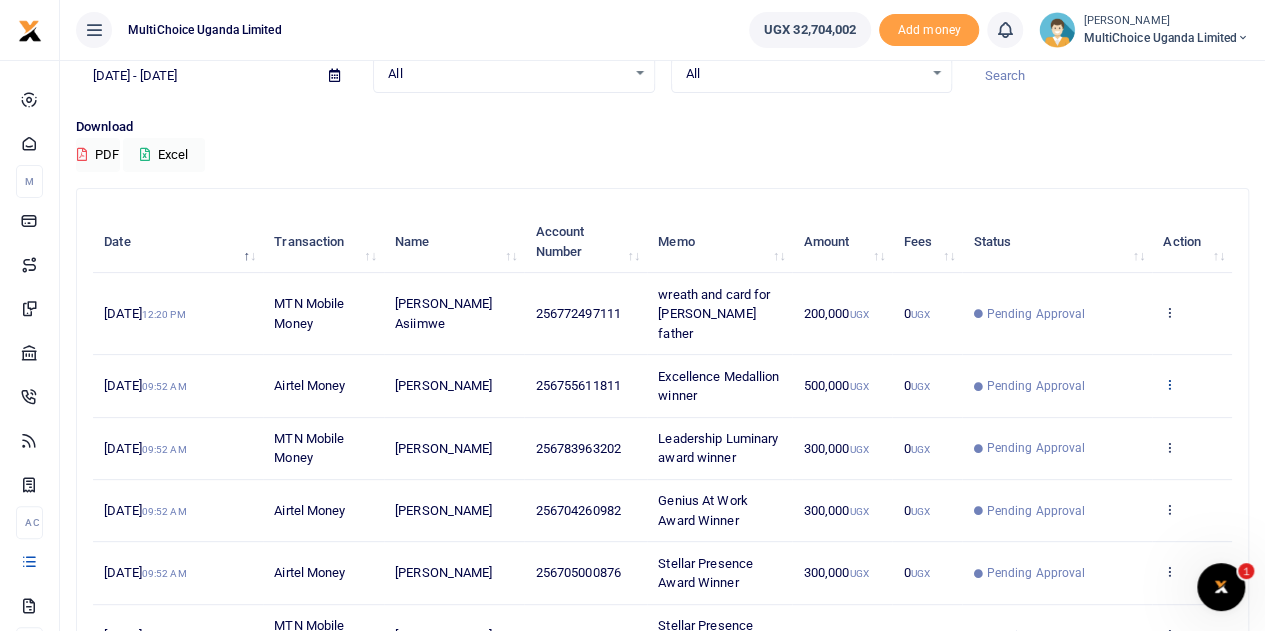 click at bounding box center (1169, 384) 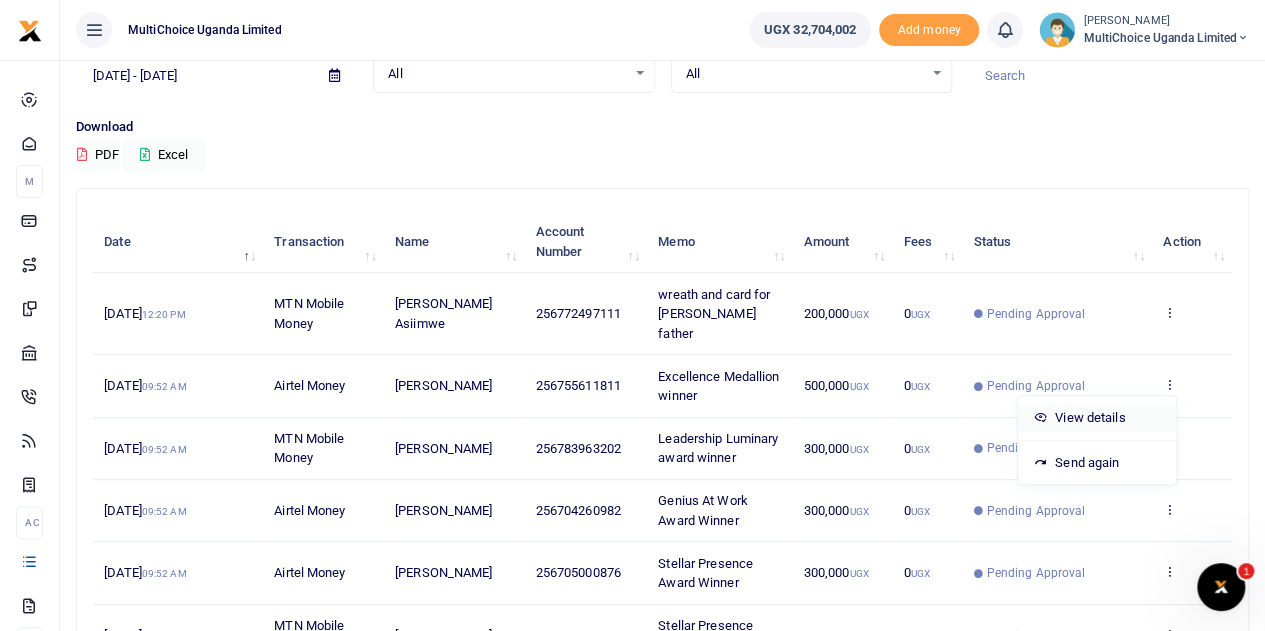 click on "View details" at bounding box center [1097, 418] 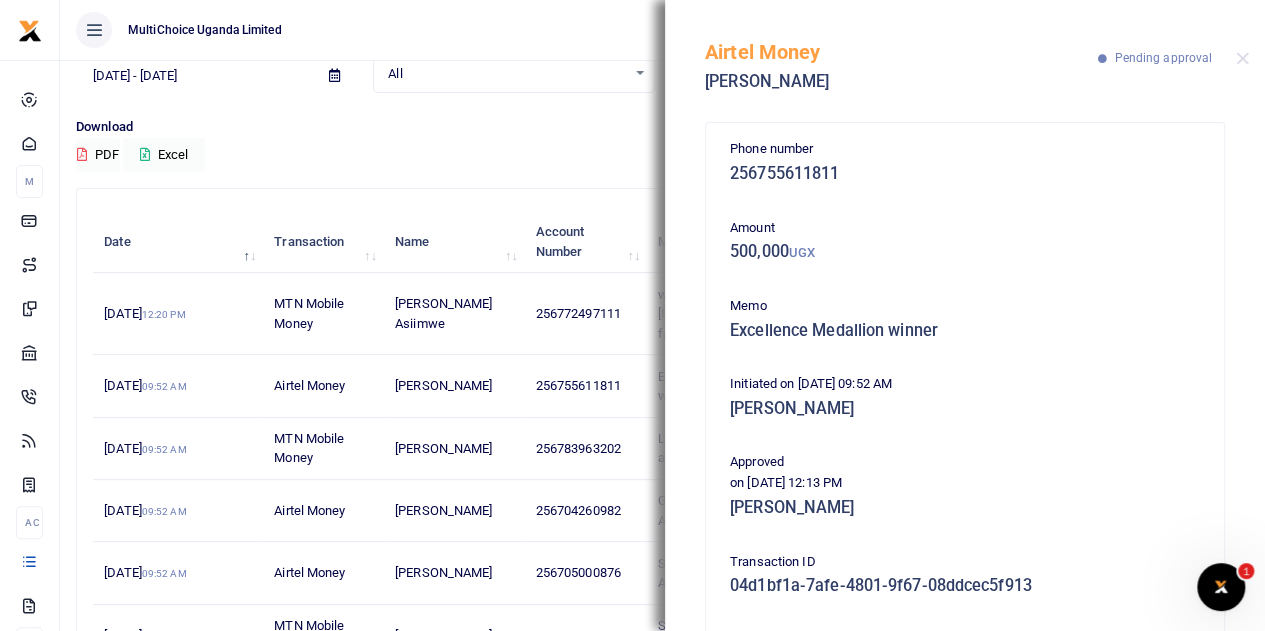 click on "Airtel Money
[PERSON_NAME]
Pending approval" at bounding box center [965, 55] 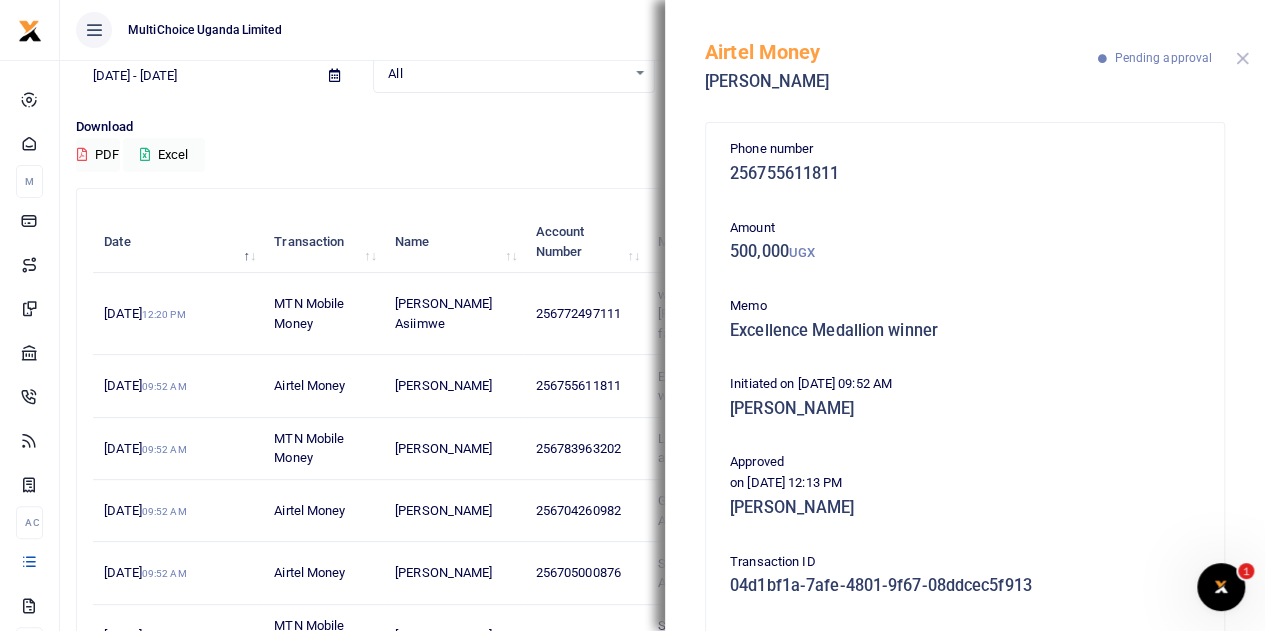click at bounding box center (1242, 58) 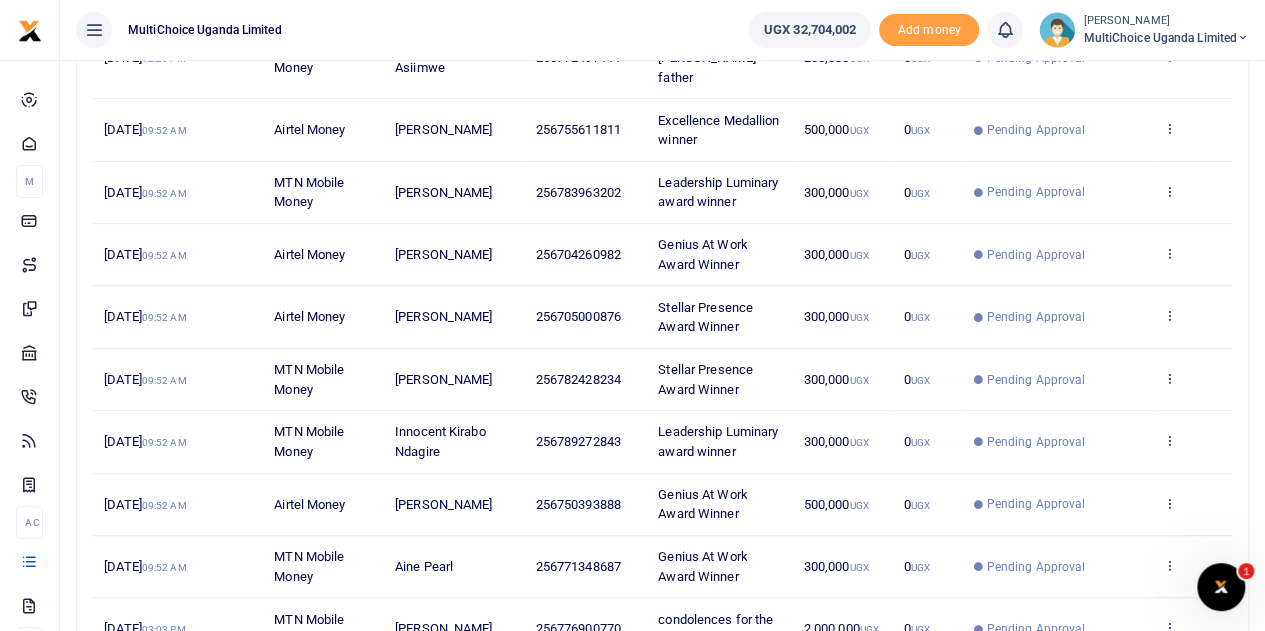 scroll, scrollTop: 500, scrollLeft: 0, axis: vertical 